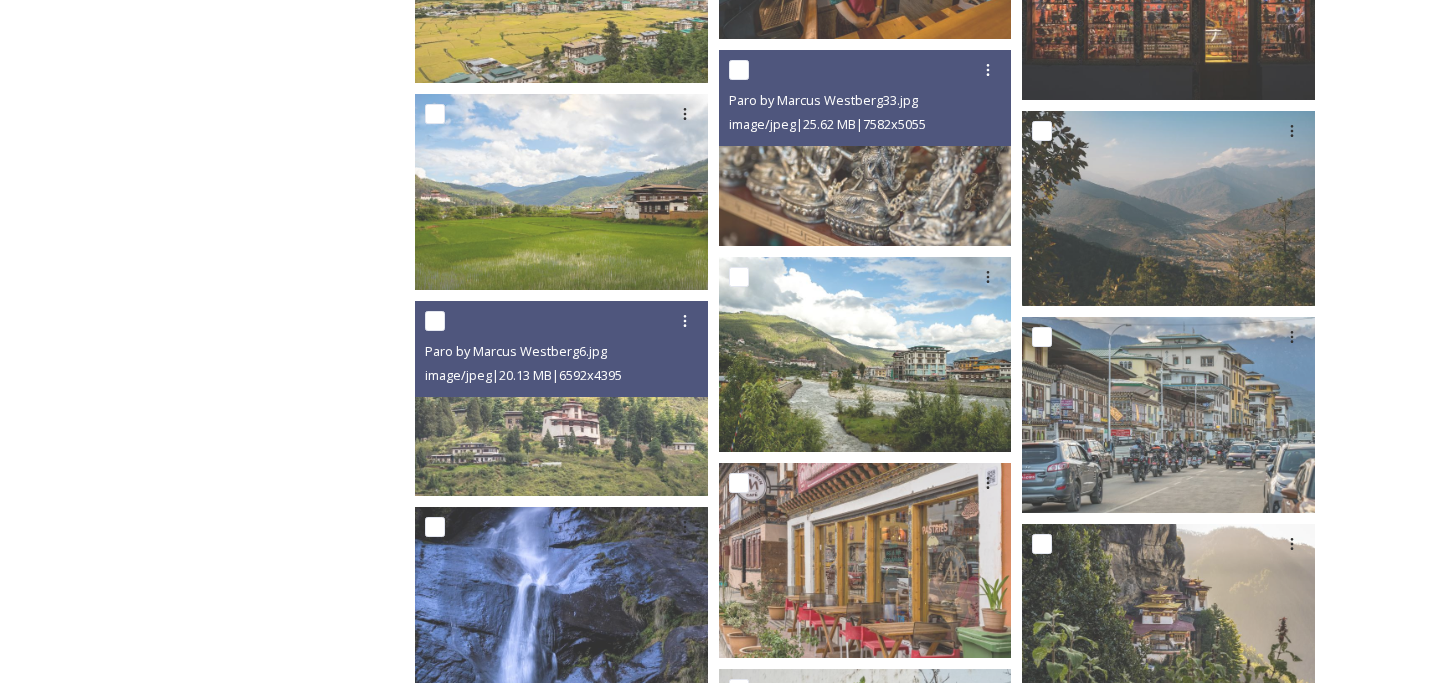 scroll, scrollTop: 7678, scrollLeft: 0, axis: vertical 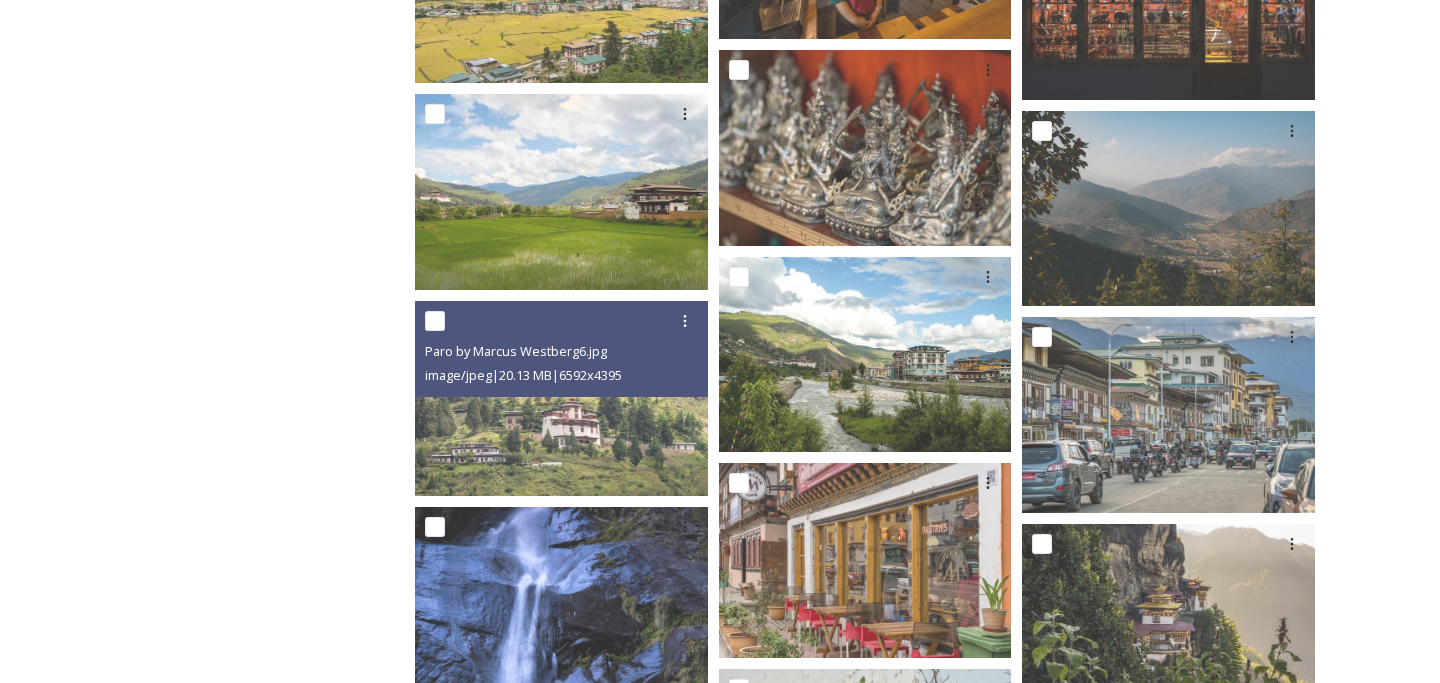 click on "Department of Tourism [GEOGRAPHIC_DATA] – Brand Centre Paro 136  file s Filters Date Created Select all Paro by Marcus Westberg6.jpg image/jpeg  |  20.13 MB  |  6592  x  4395 Paro 050723 by Nantawat-3.jpg image/jpeg  |  7.86 MB  |  3872  x  2581 Paro by [PERSON_NAME] 4.jpg image/jpeg  |  193.42 kB  |  1067  x  1600 You've reached the end" at bounding box center [870, -896] 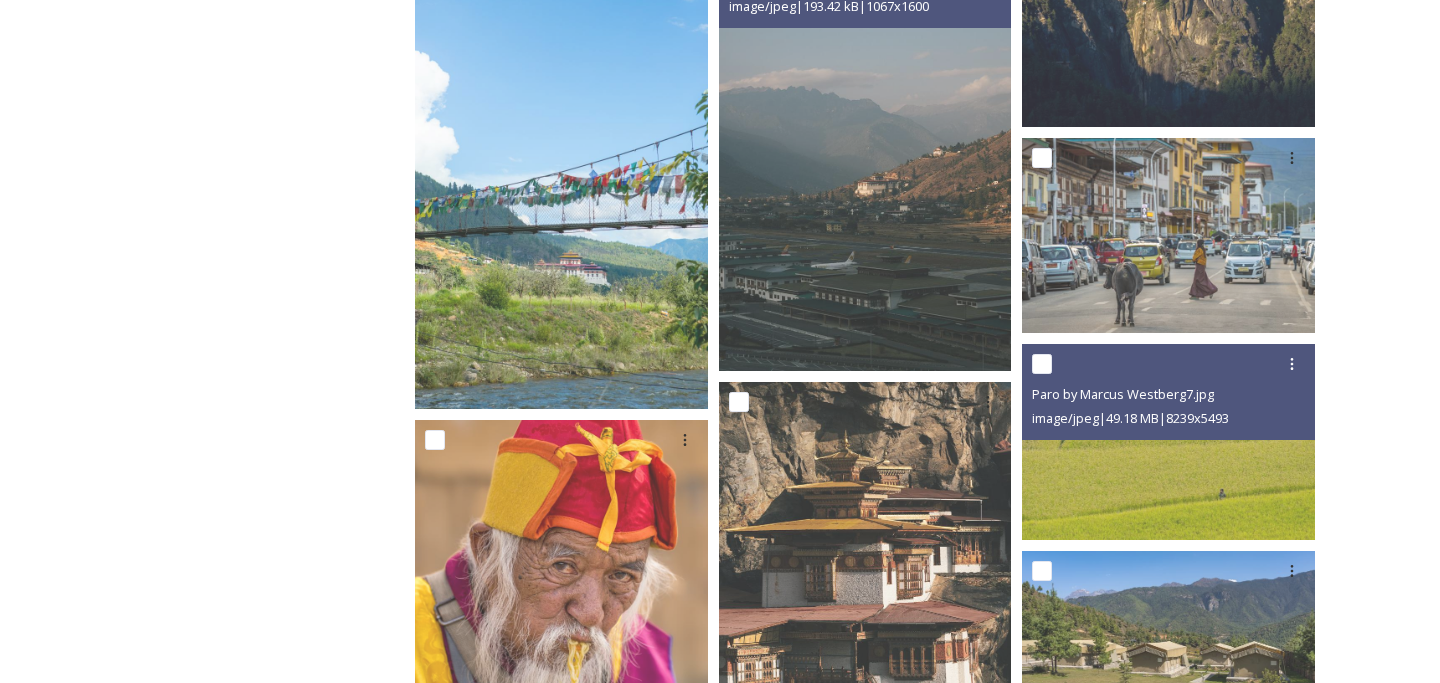 scroll, scrollTop: 0, scrollLeft: 0, axis: both 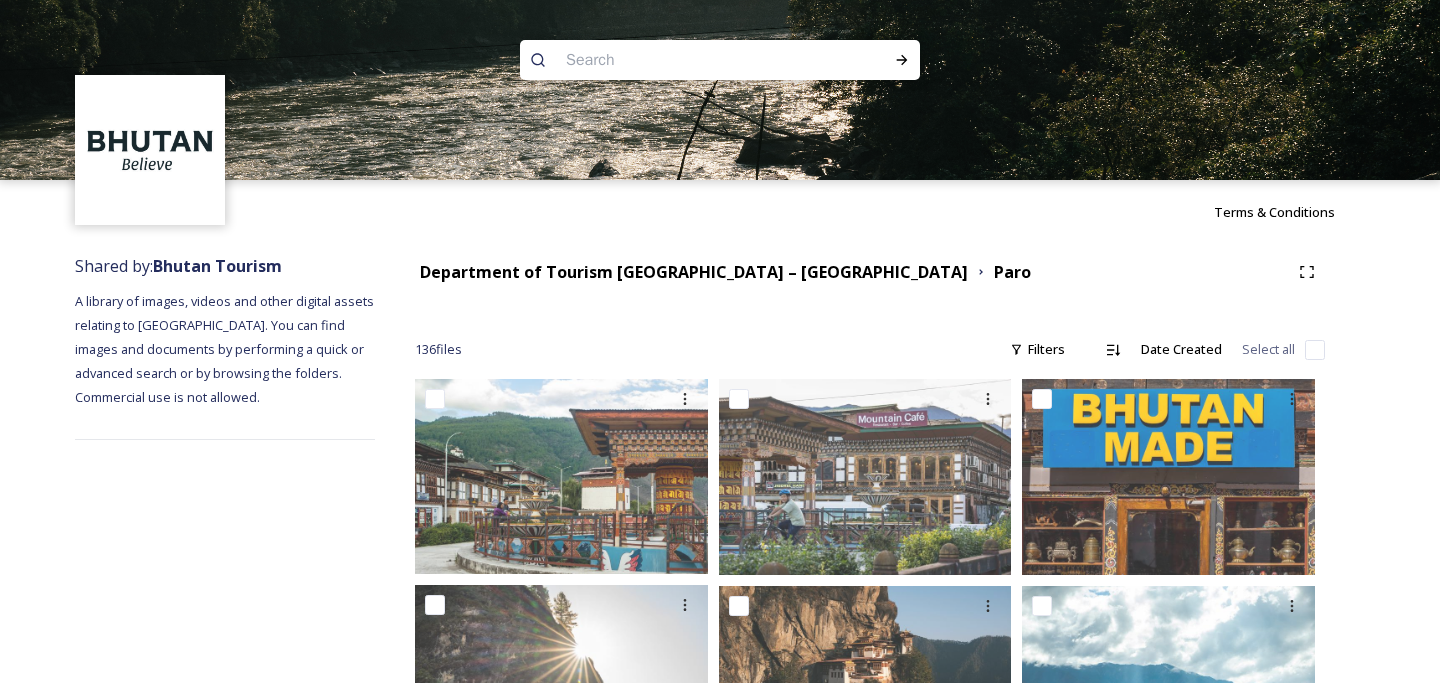 click at bounding box center (681, 60) 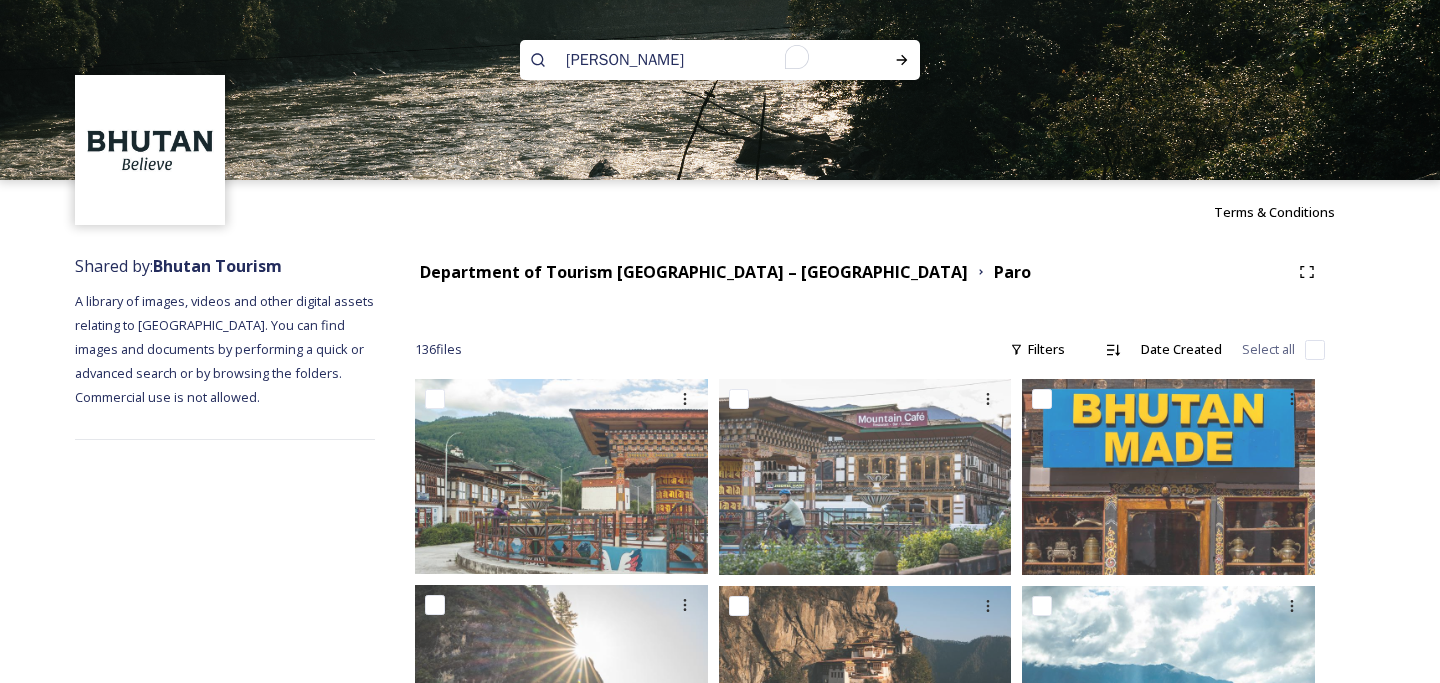 type on "archery" 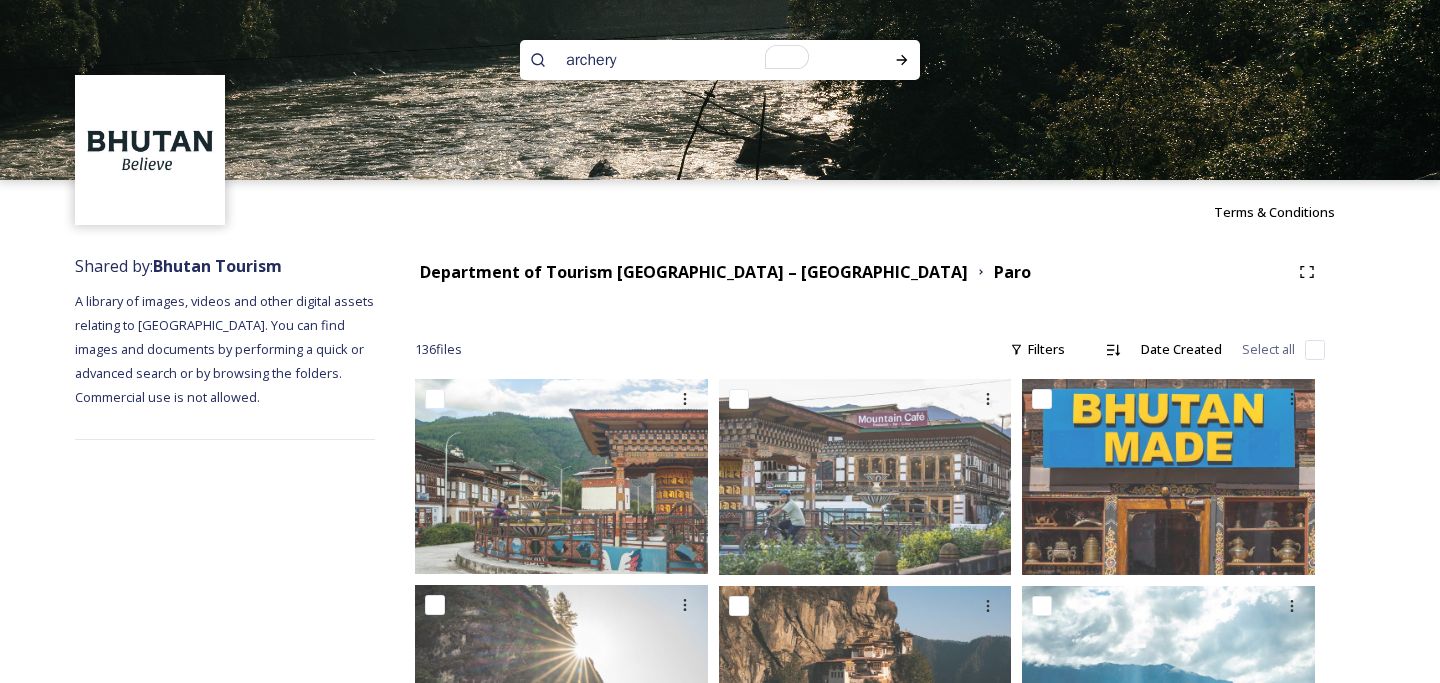 type 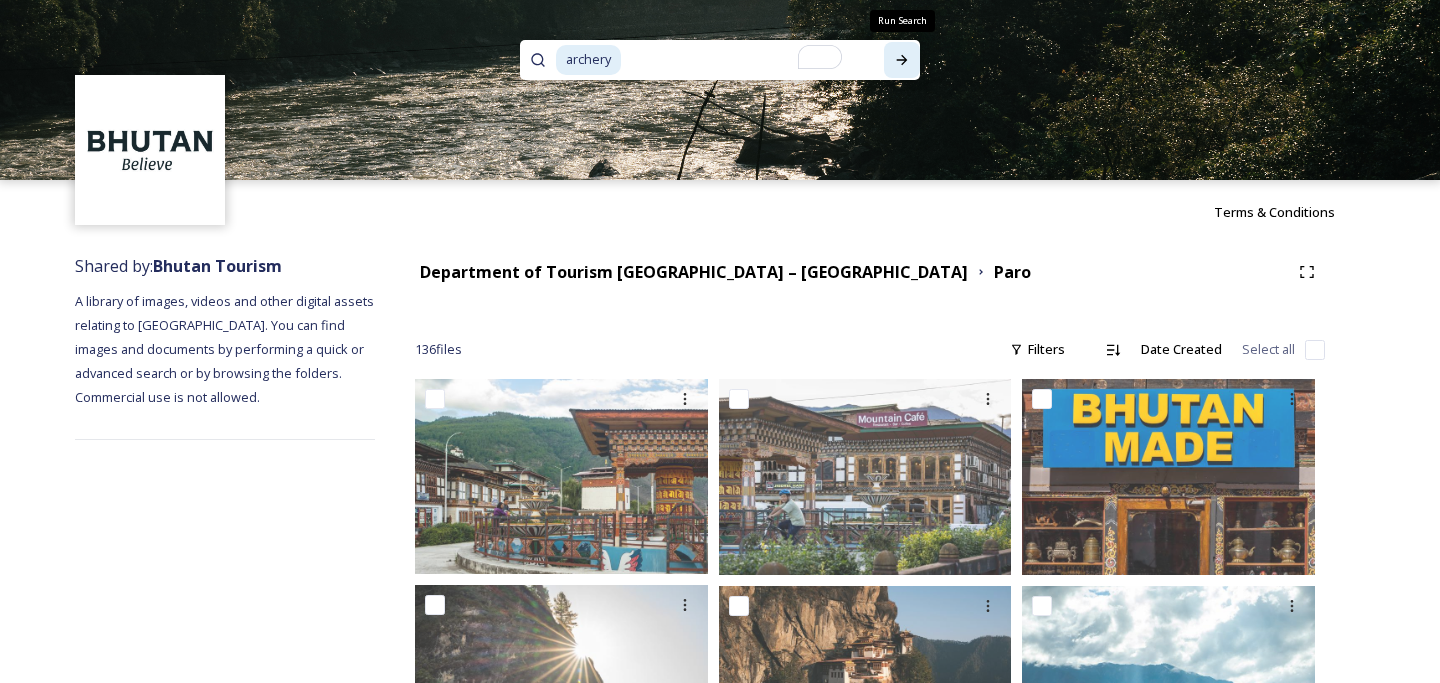 click 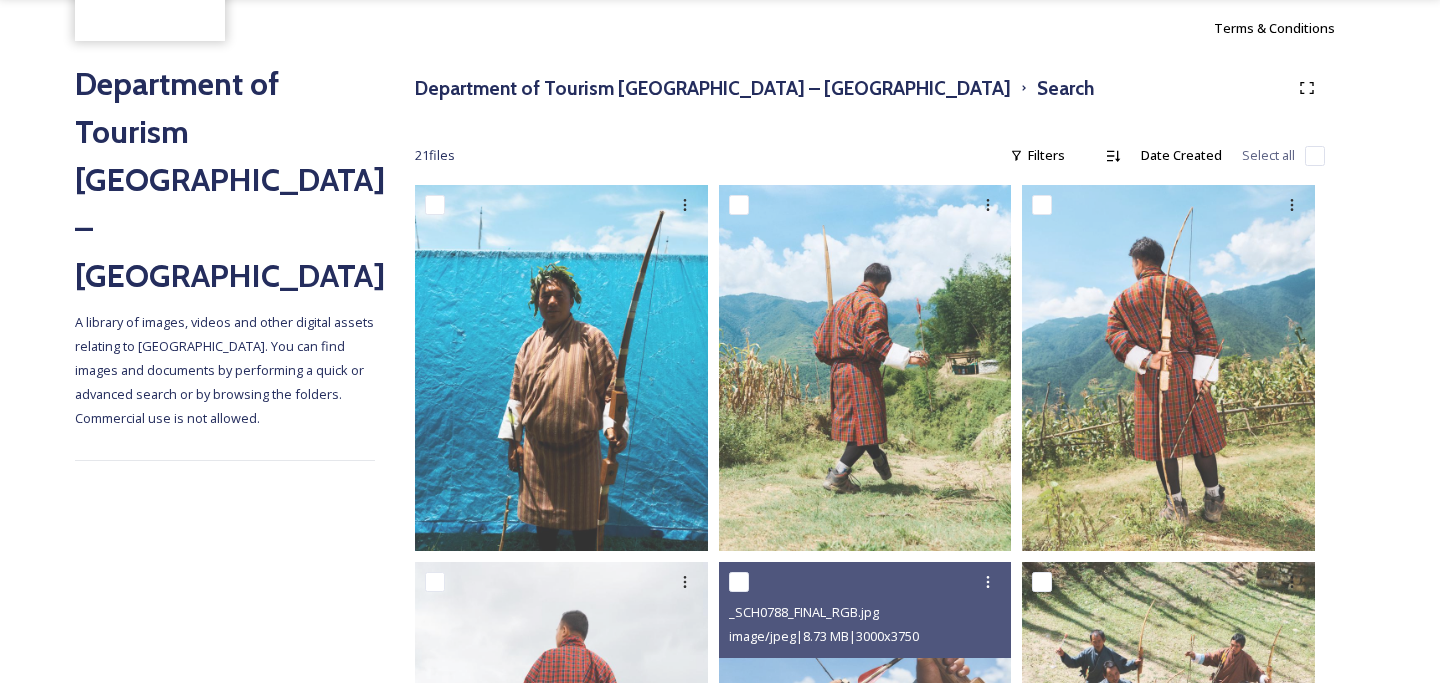 scroll, scrollTop: 0, scrollLeft: 0, axis: both 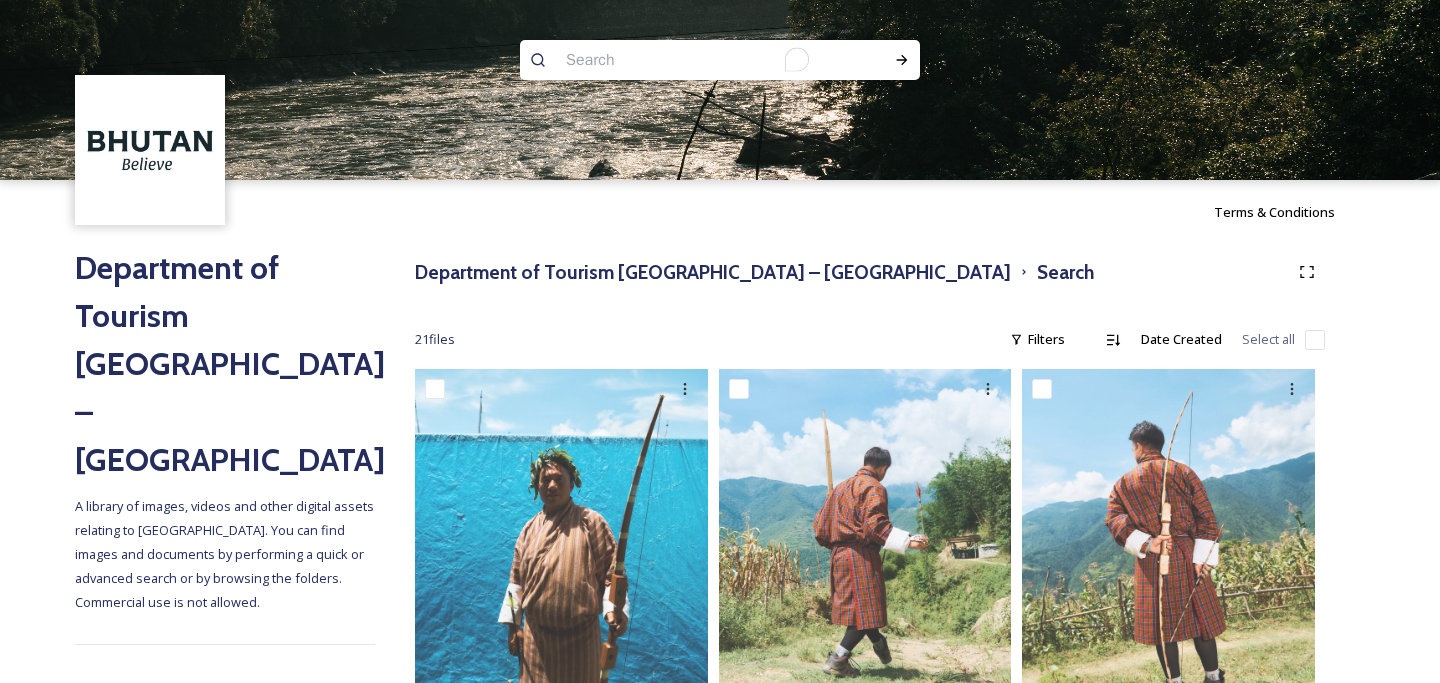 click at bounding box center (681, 60) 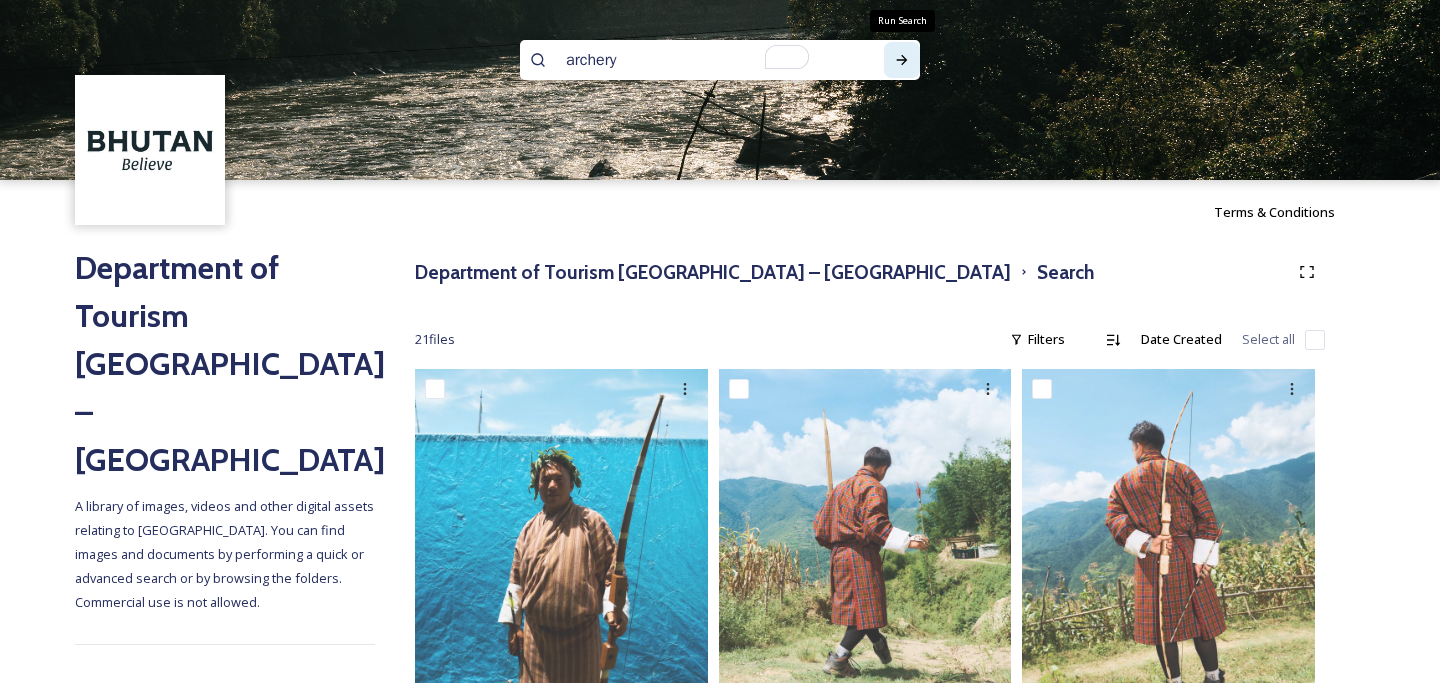 type on "archery" 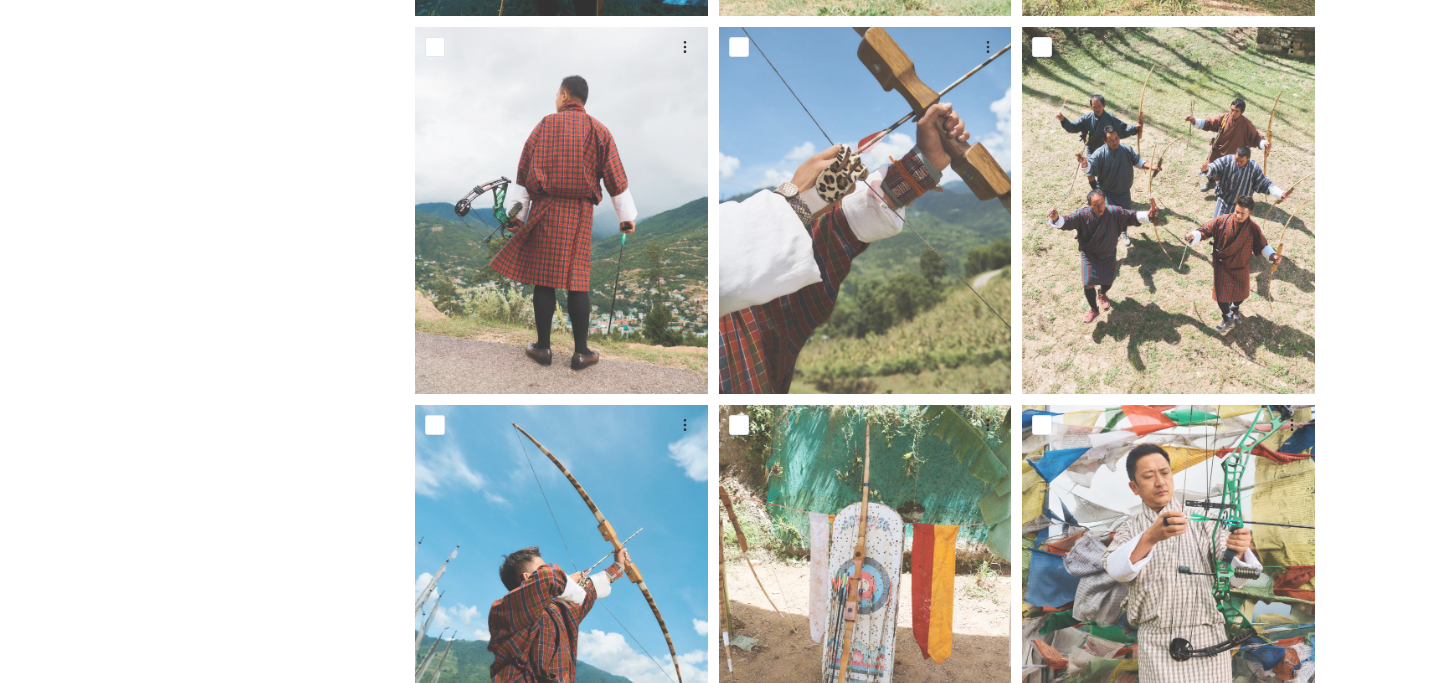 scroll, scrollTop: 0, scrollLeft: 0, axis: both 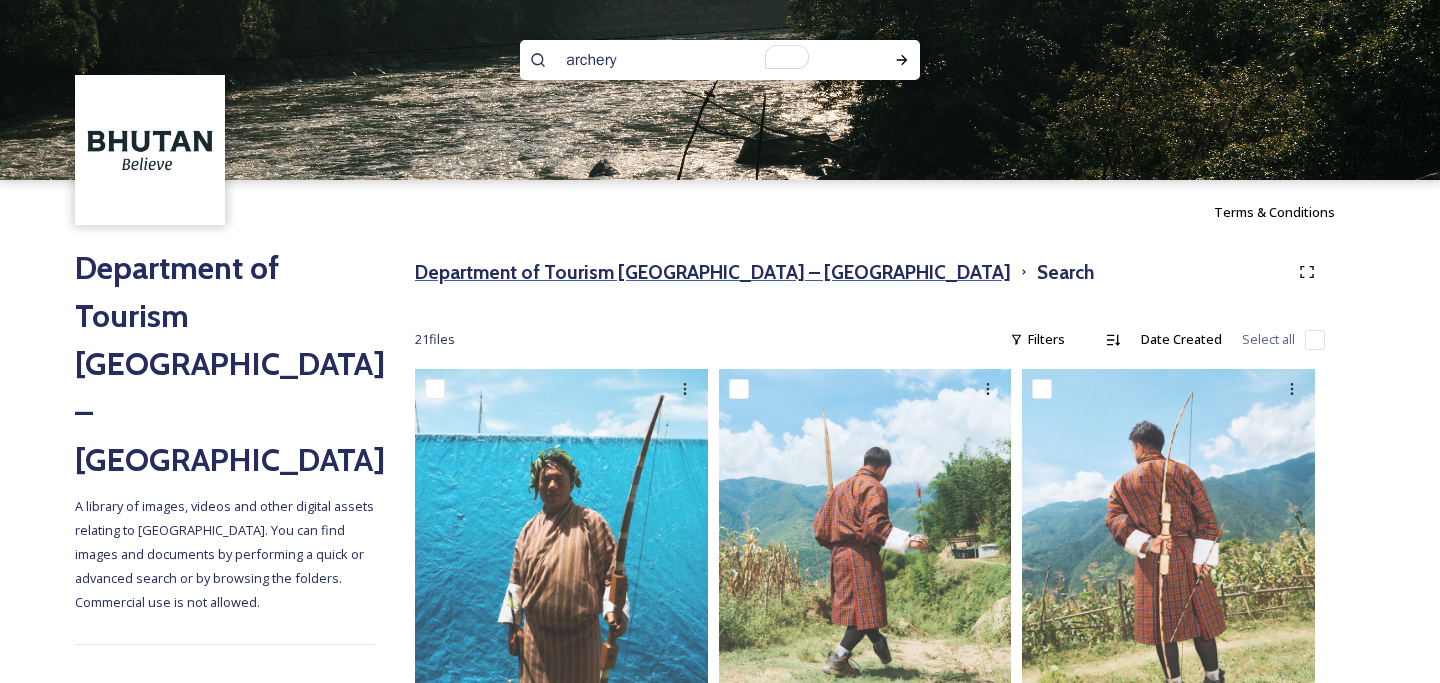click on "Department of Tourism [GEOGRAPHIC_DATA] – [GEOGRAPHIC_DATA]" at bounding box center (713, 272) 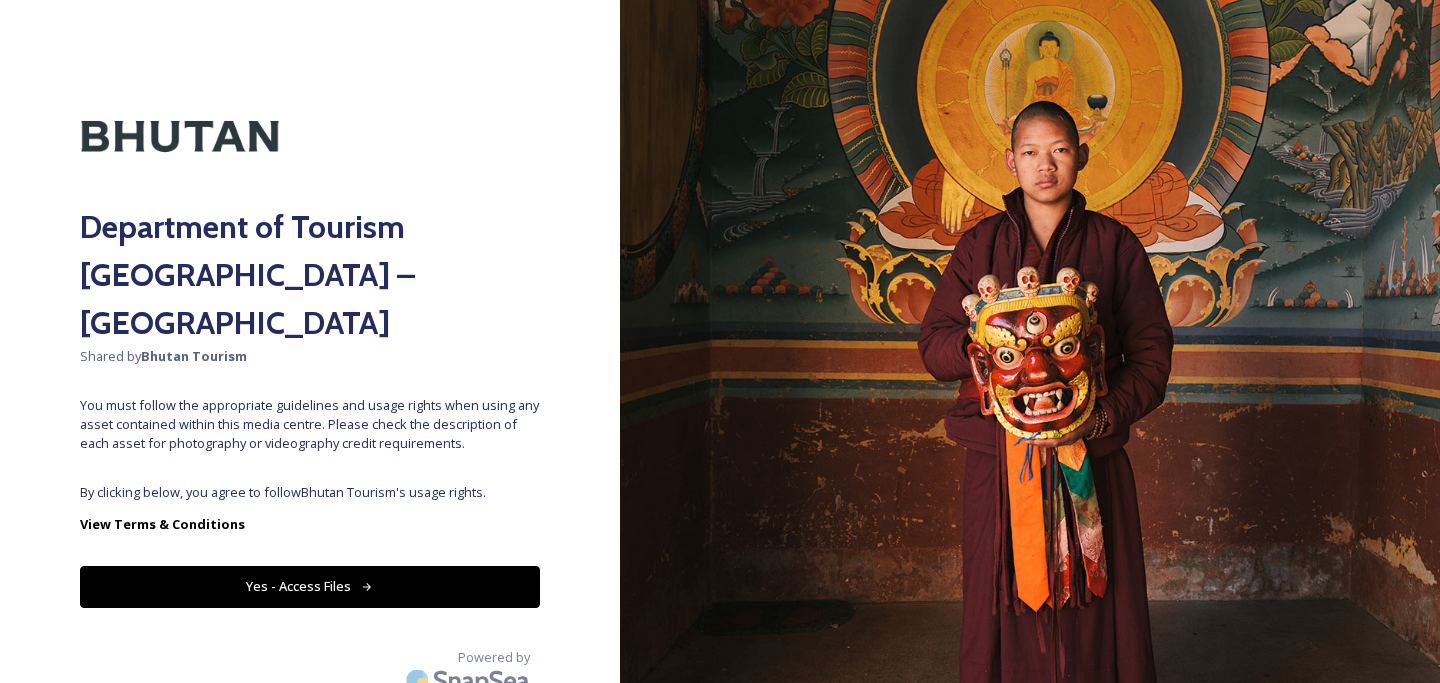 click on "Yes - Access Files" at bounding box center (310, 586) 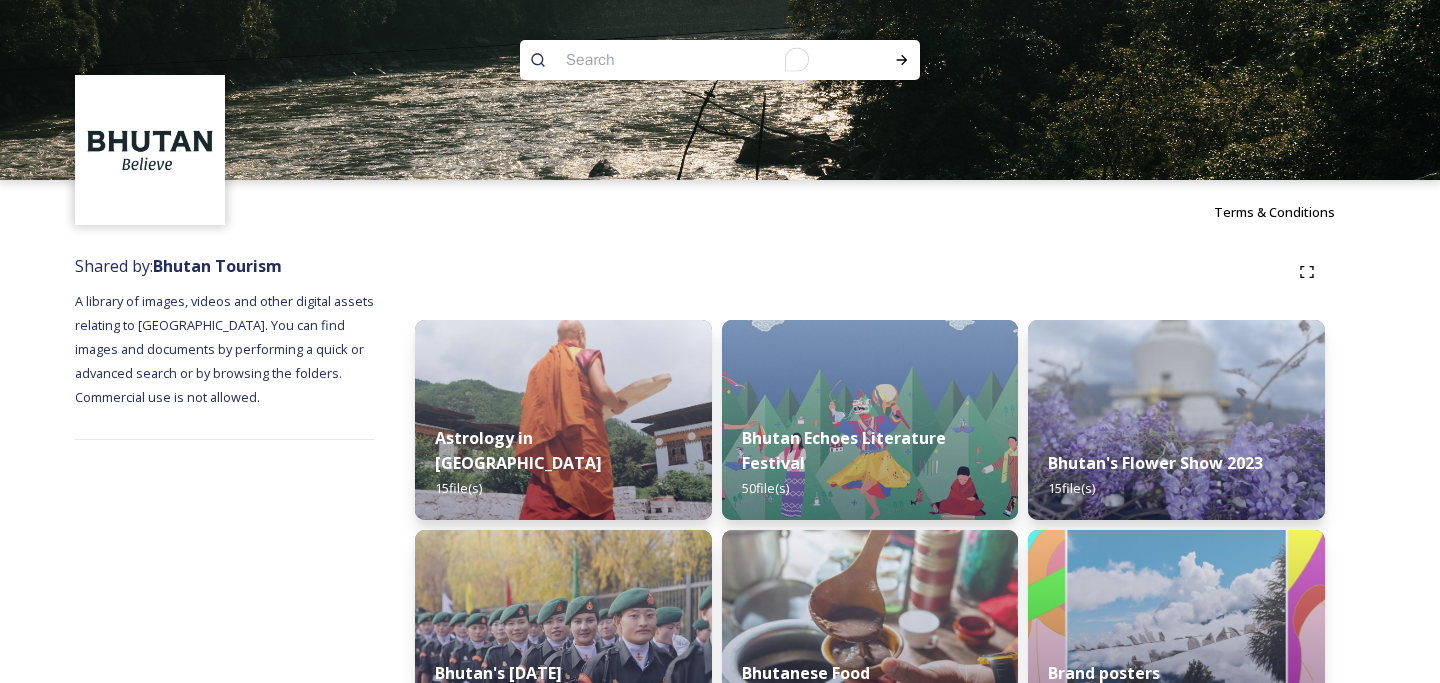 click at bounding box center [681, 60] 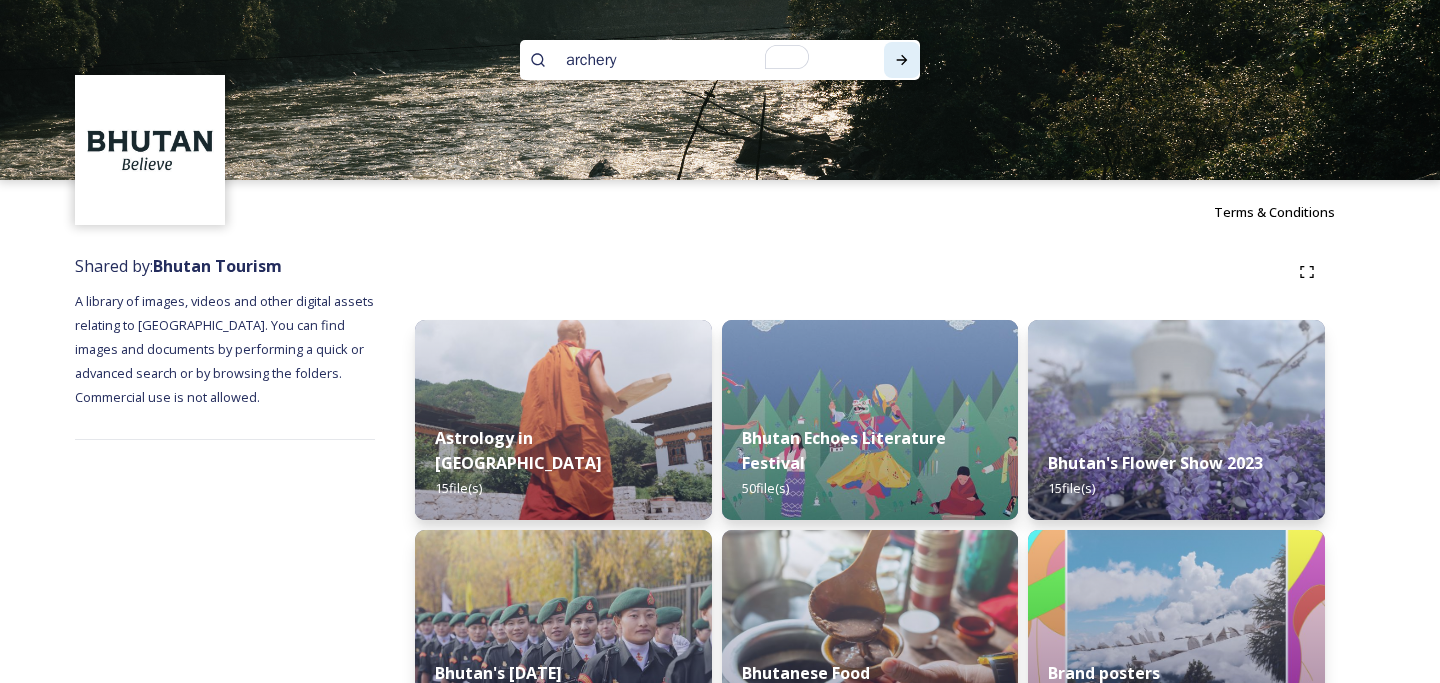 type on "archery" 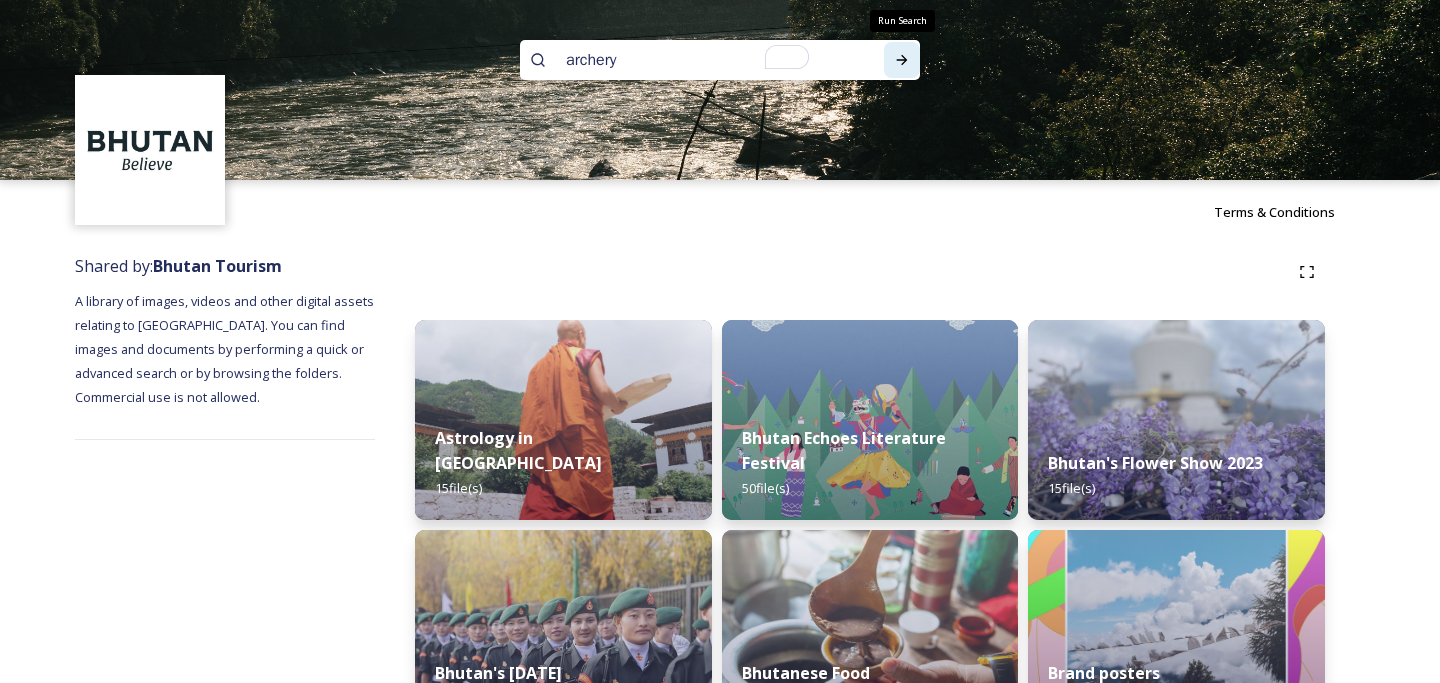 click 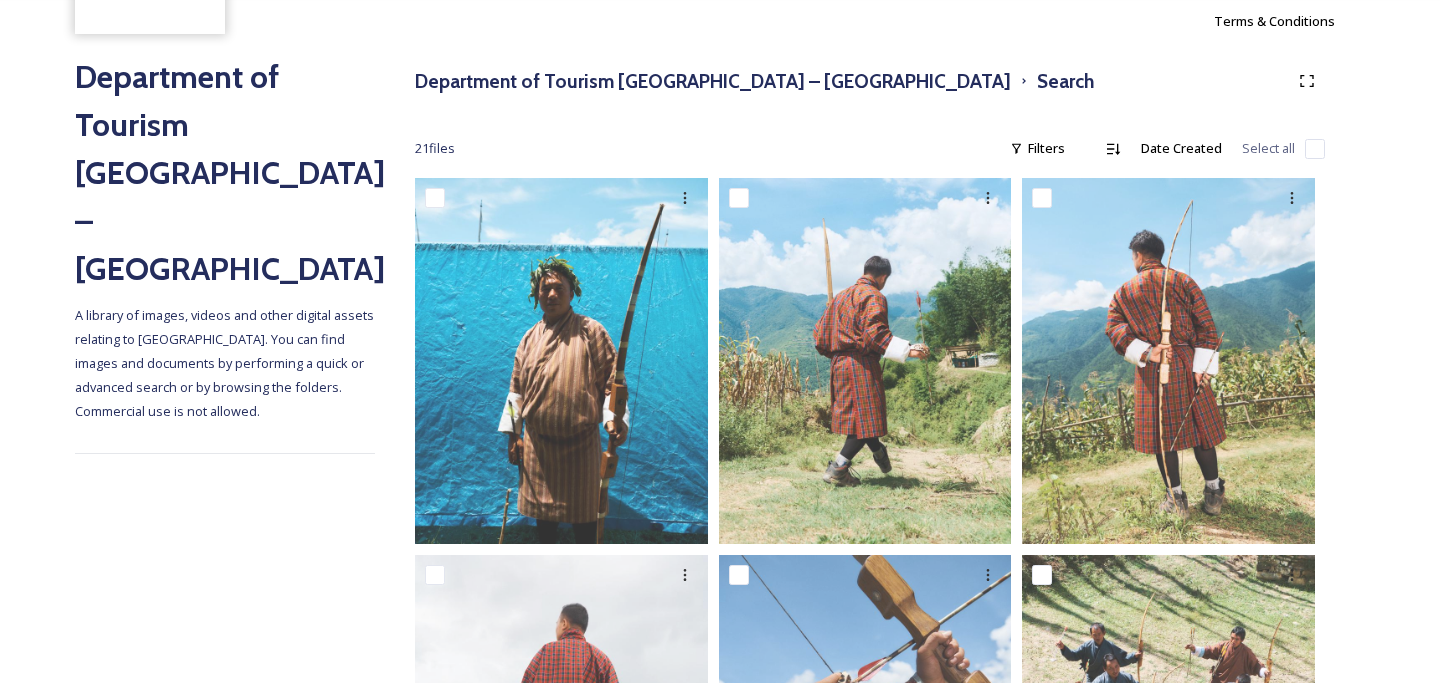 scroll, scrollTop: 0, scrollLeft: 0, axis: both 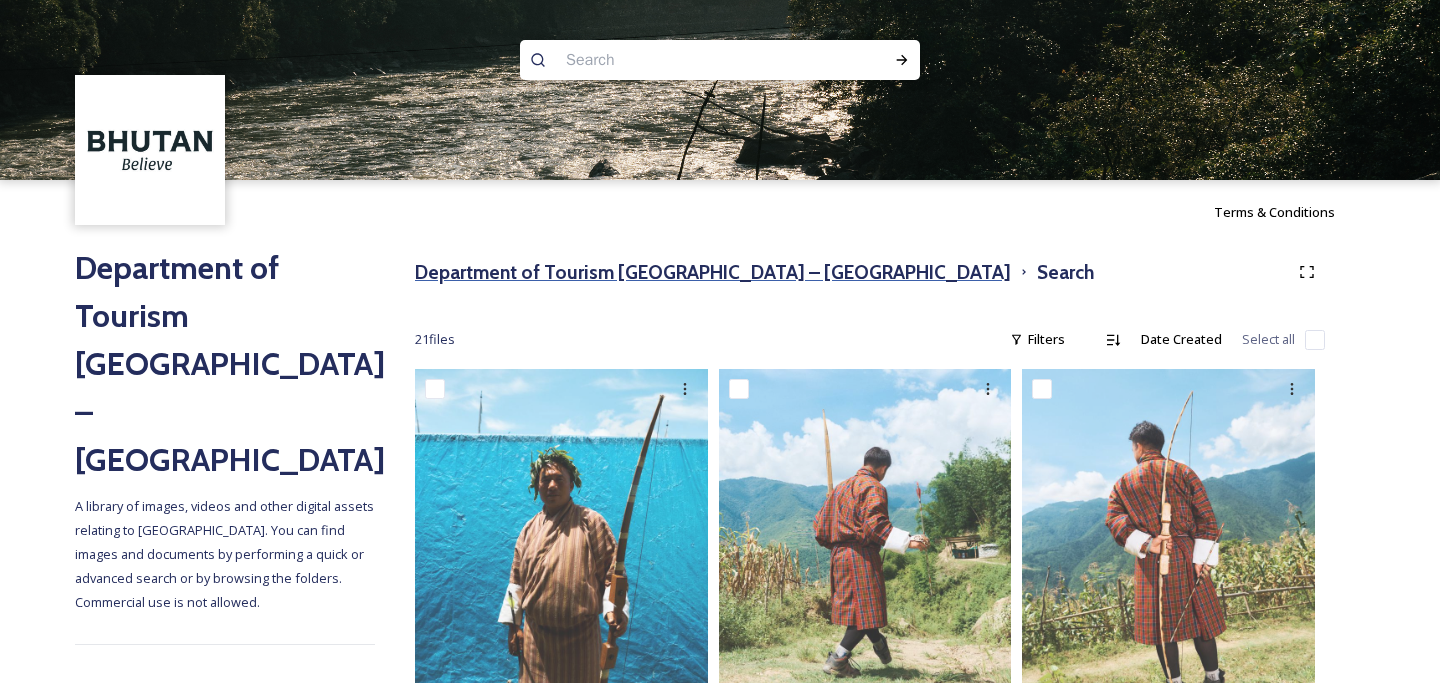 click on "Department of Tourism [GEOGRAPHIC_DATA] – [GEOGRAPHIC_DATA]" at bounding box center [713, 272] 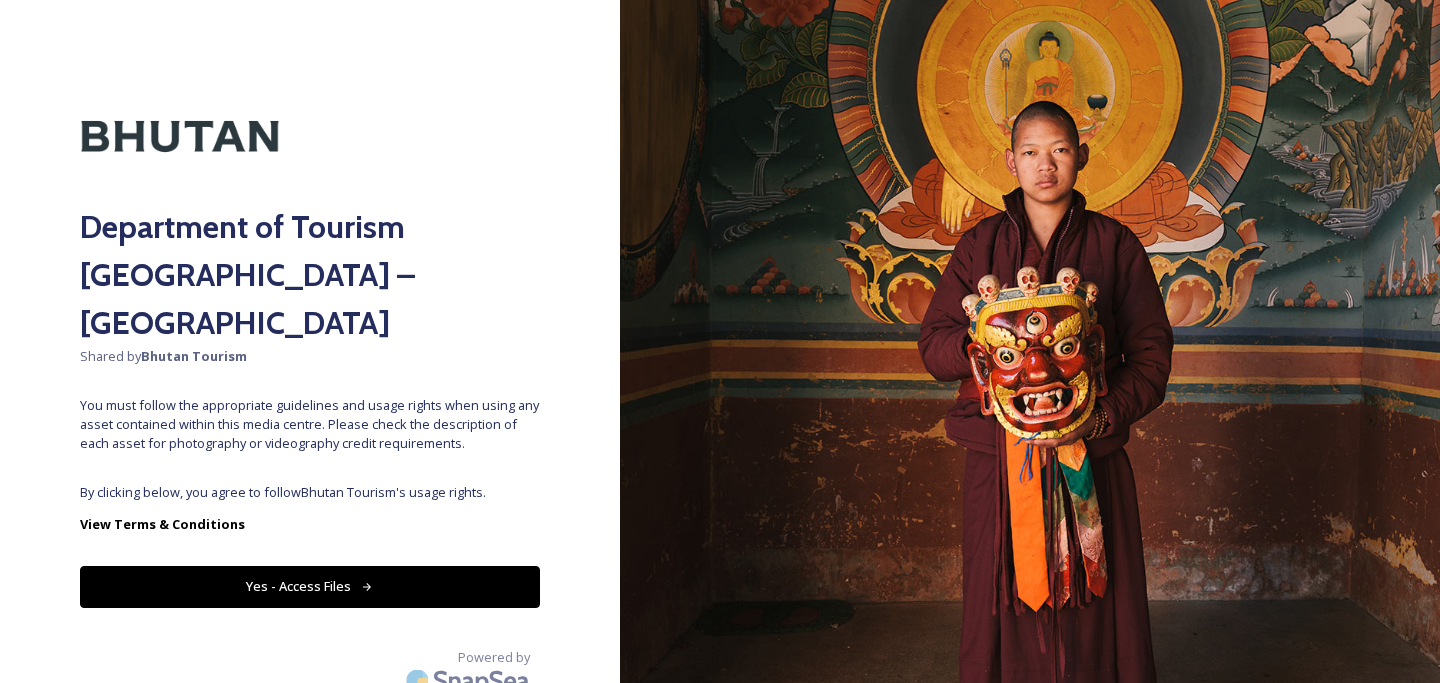 click on "Yes - Access Files" at bounding box center (310, 586) 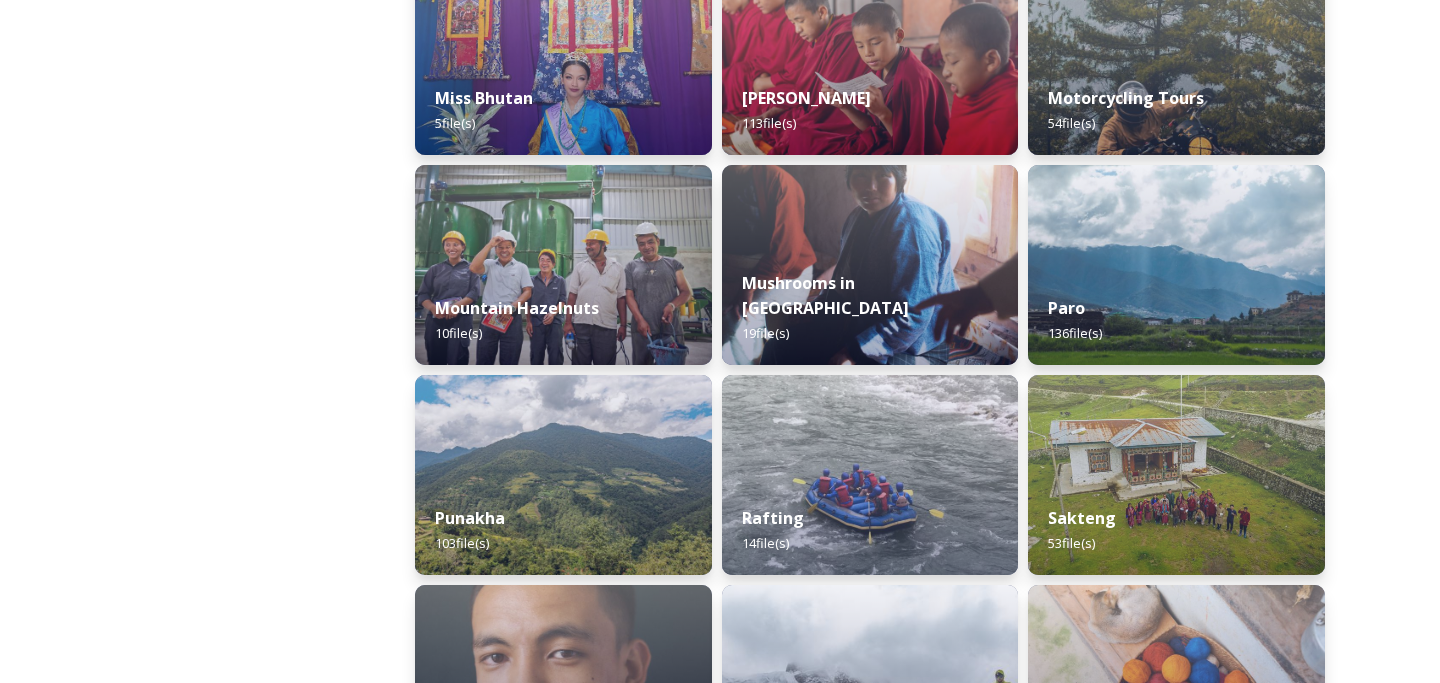 scroll, scrollTop: 1667, scrollLeft: 0, axis: vertical 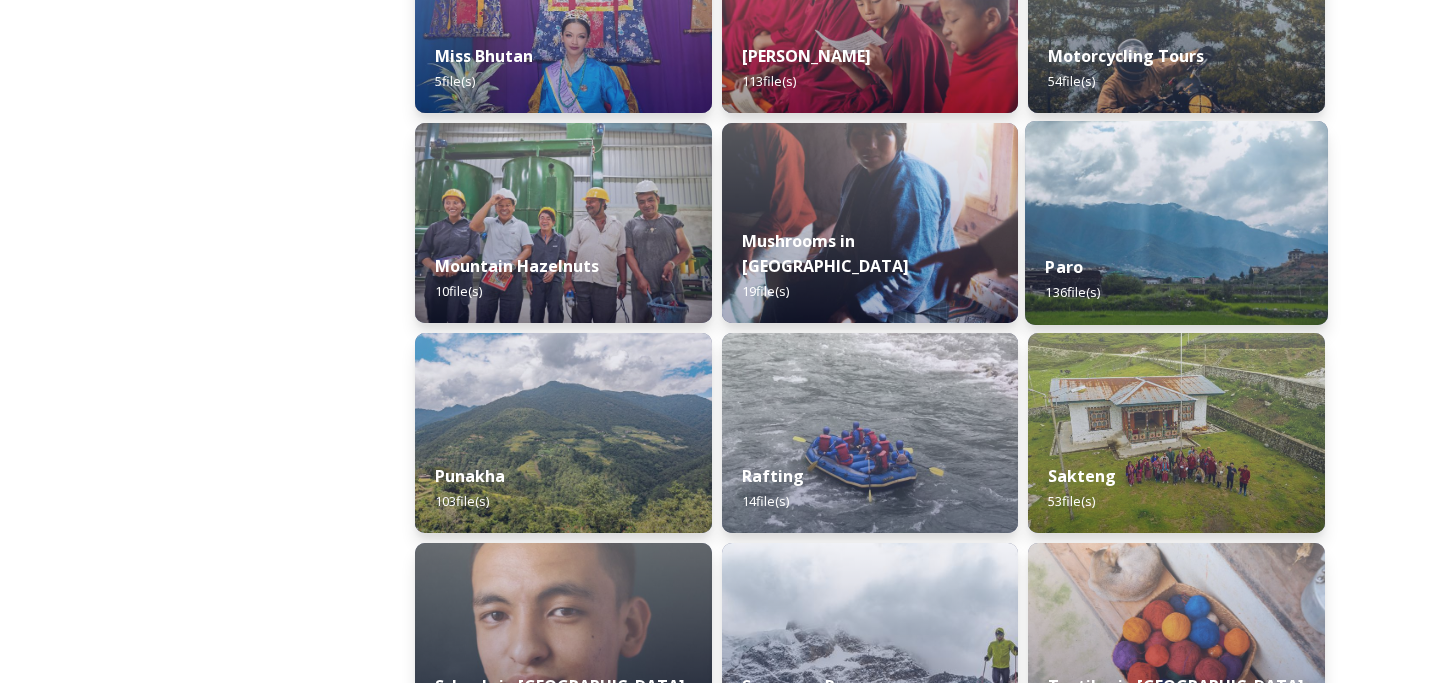 click on "Paro 136  file(s)" at bounding box center (1176, 279) 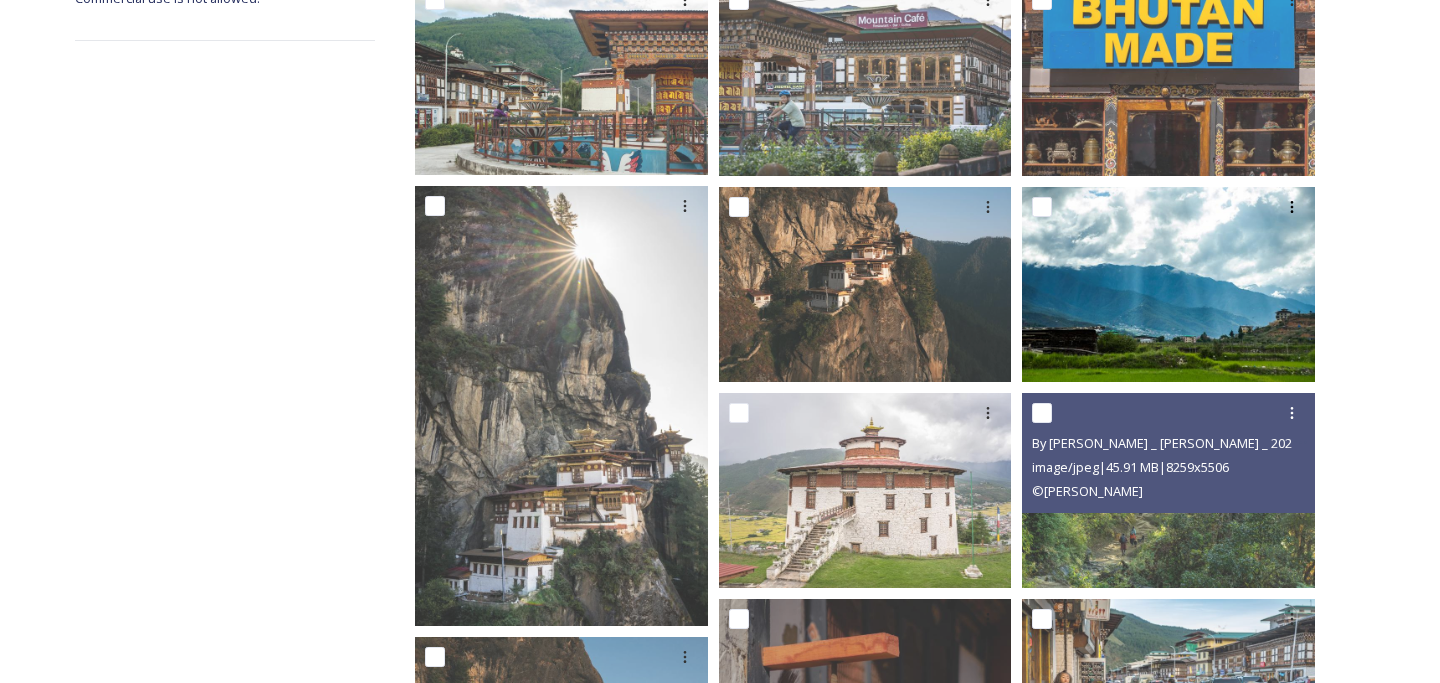 scroll, scrollTop: 436, scrollLeft: 0, axis: vertical 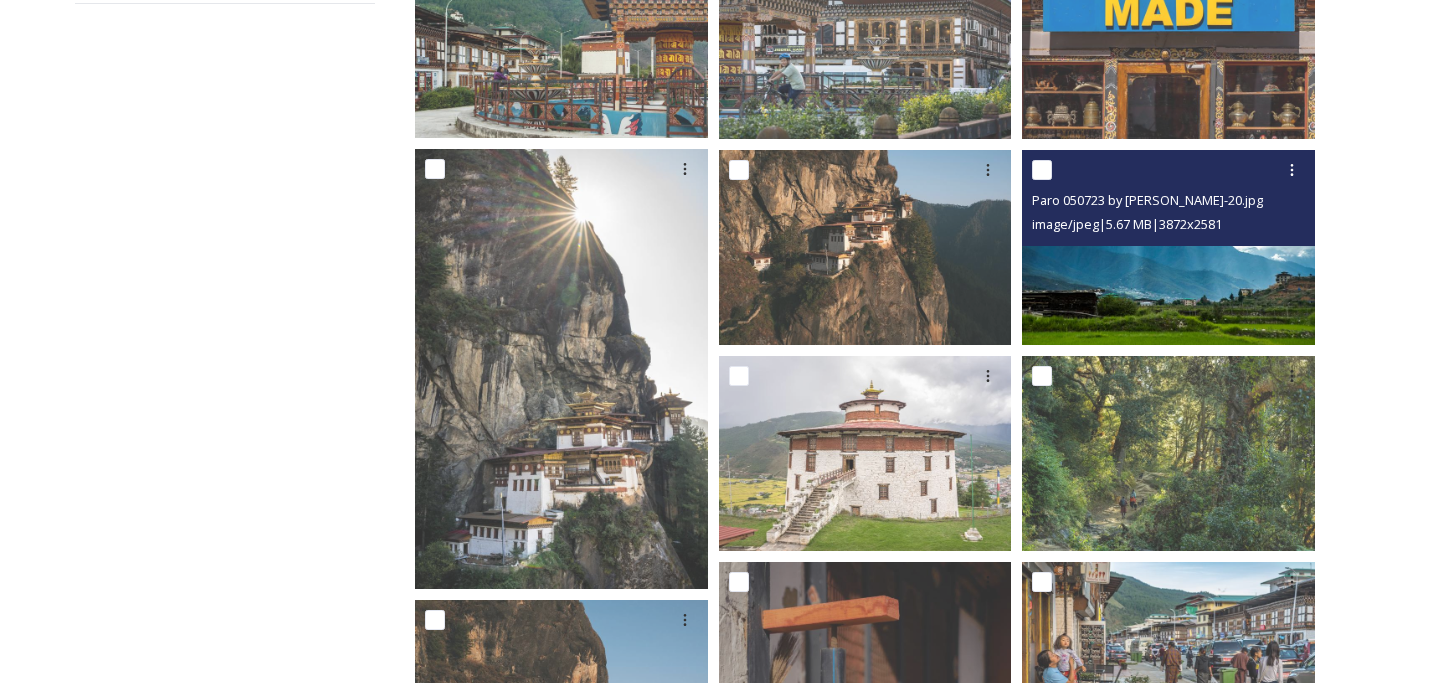 click at bounding box center (1168, 246) 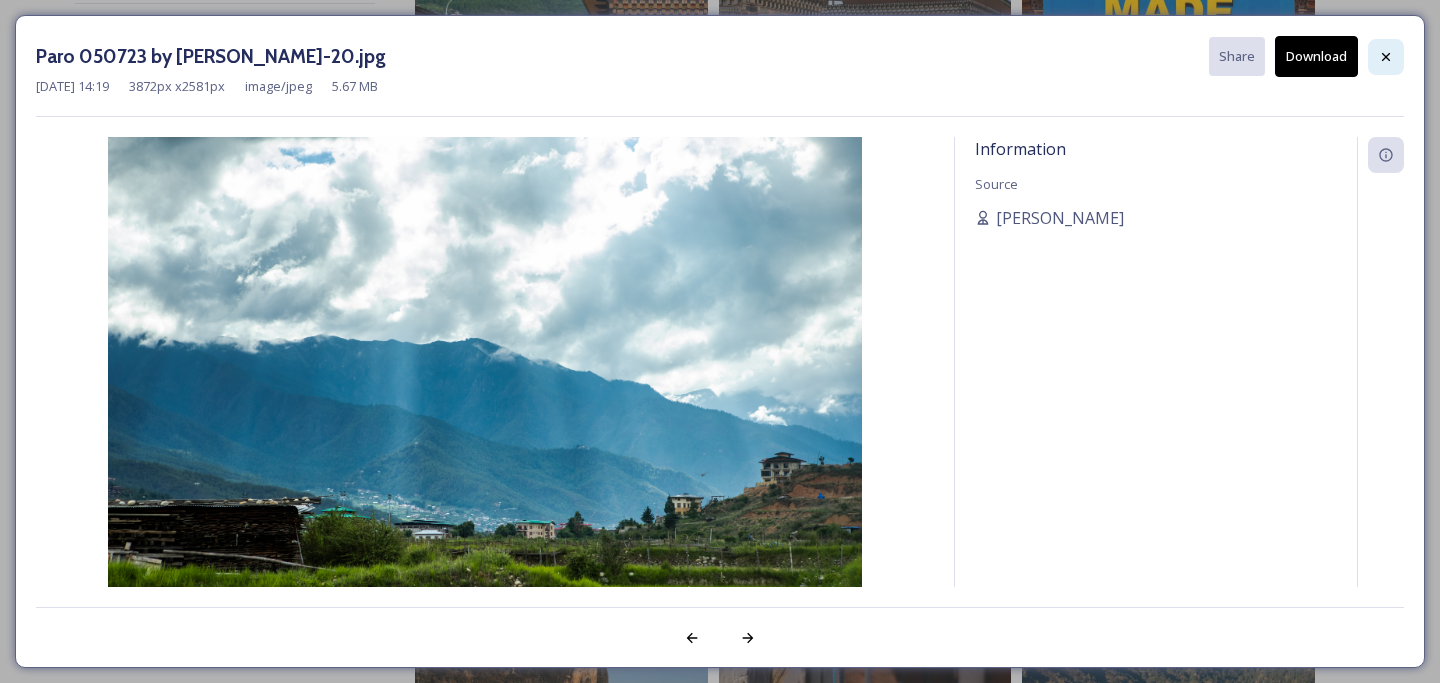 click at bounding box center [1386, 57] 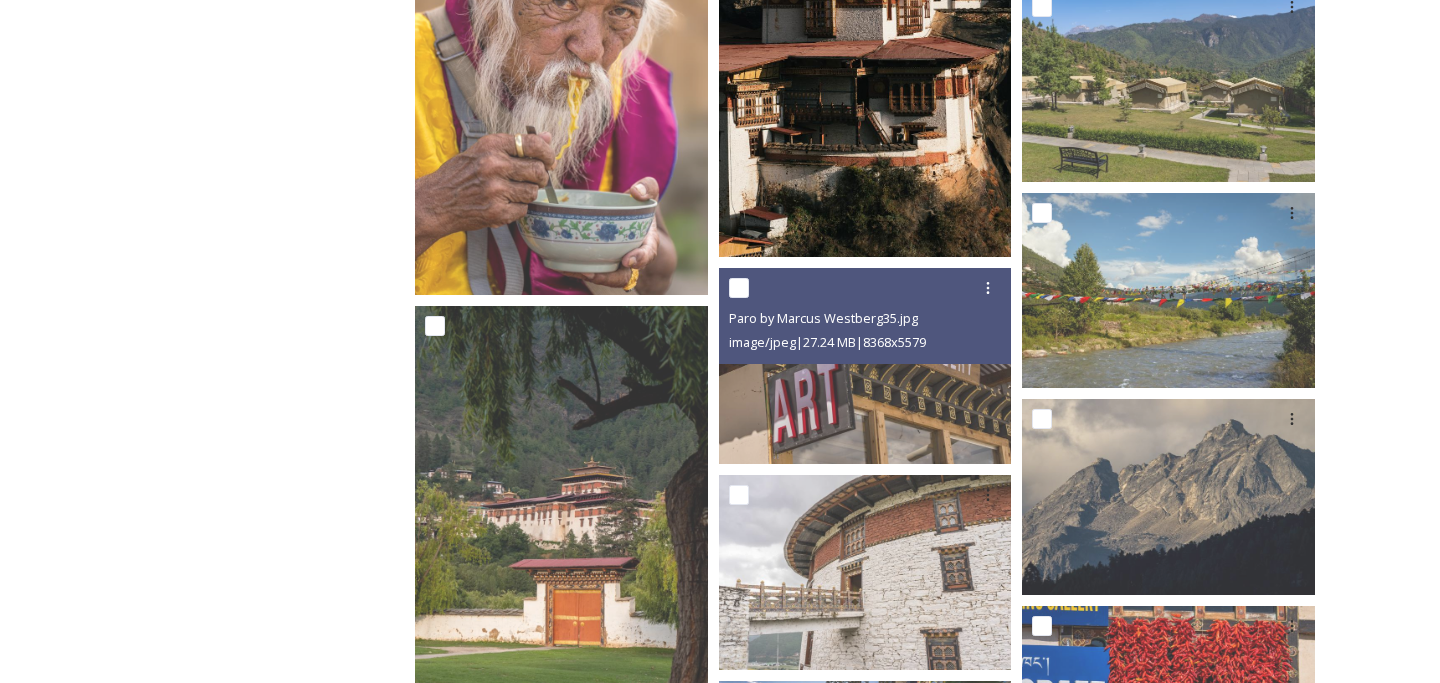 scroll, scrollTop: 2107, scrollLeft: 0, axis: vertical 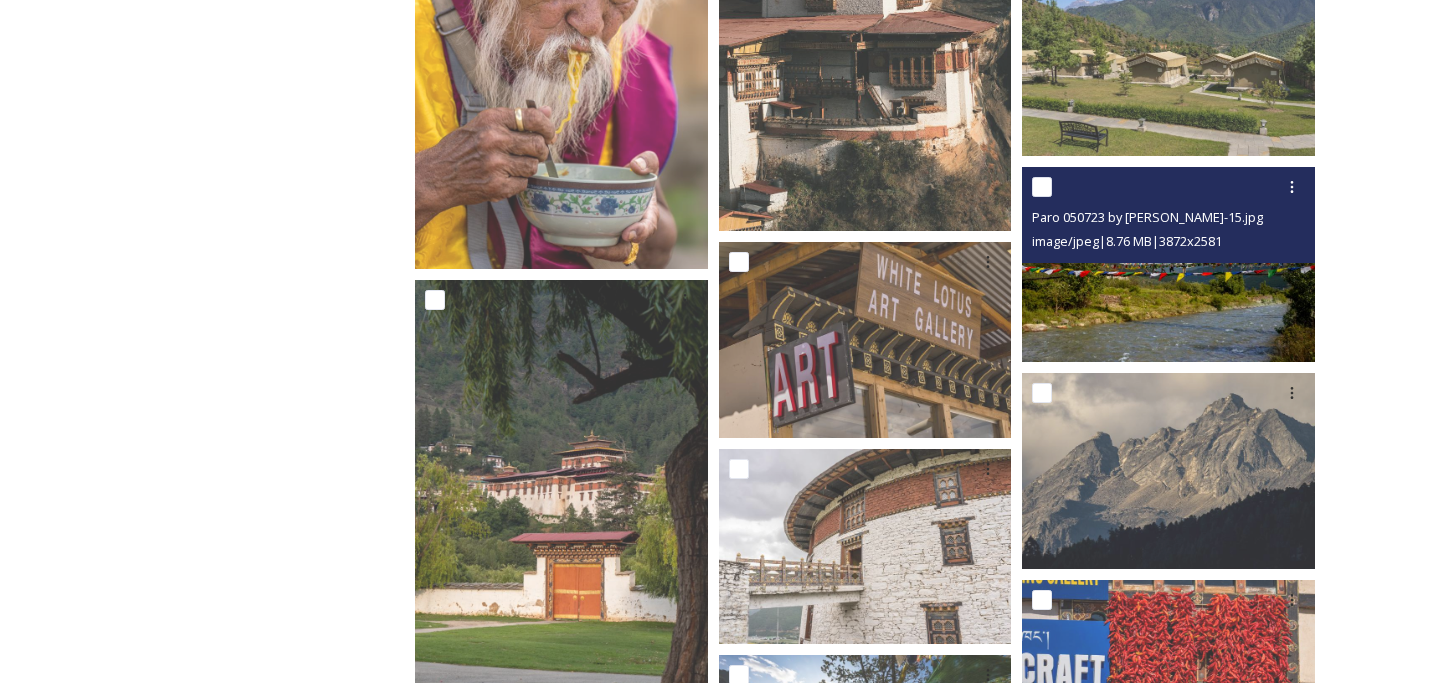 click at bounding box center [1168, 264] 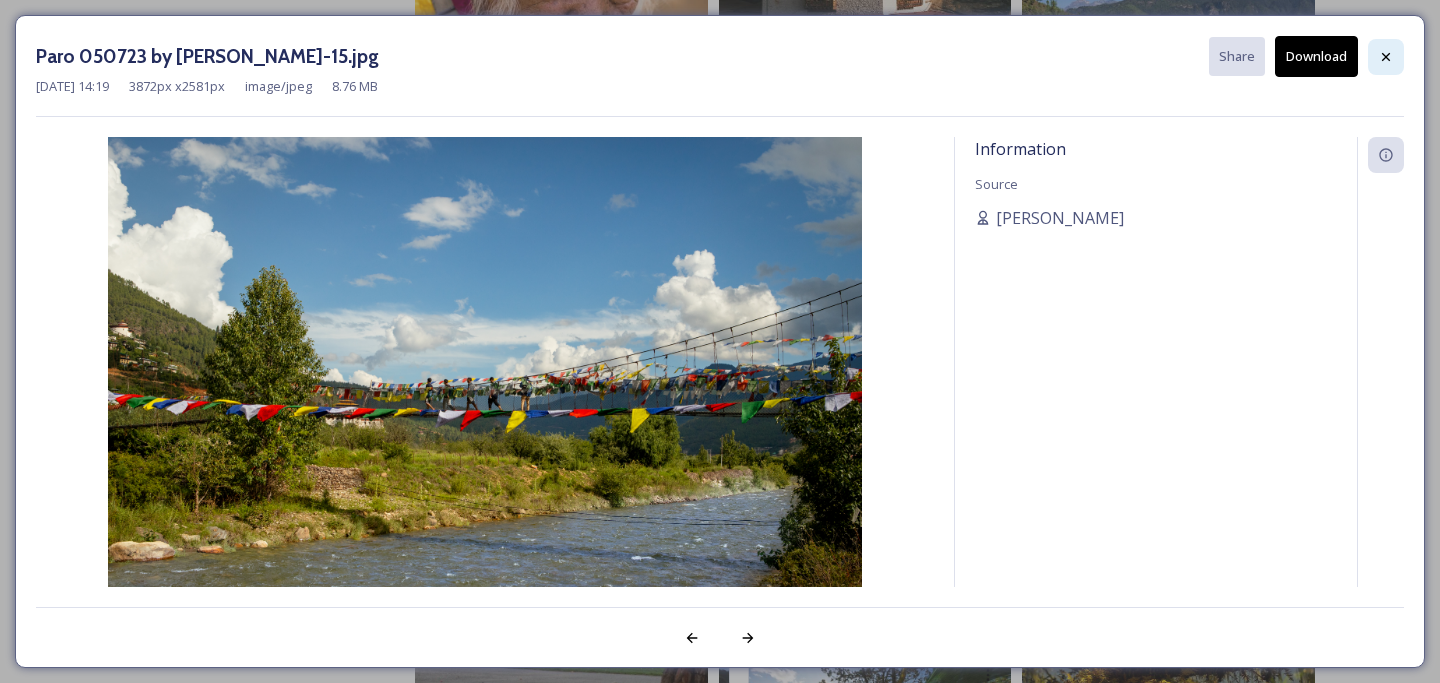 click at bounding box center (1386, 57) 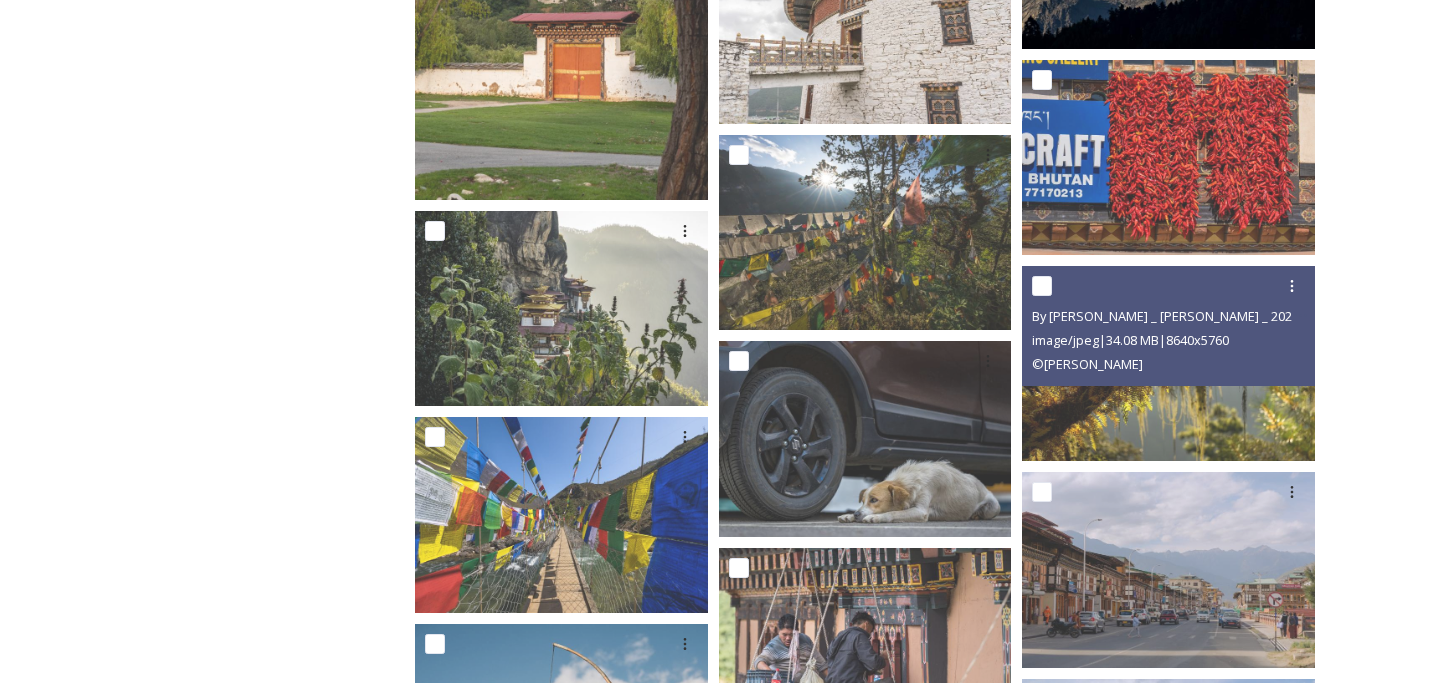 scroll, scrollTop: 2629, scrollLeft: 0, axis: vertical 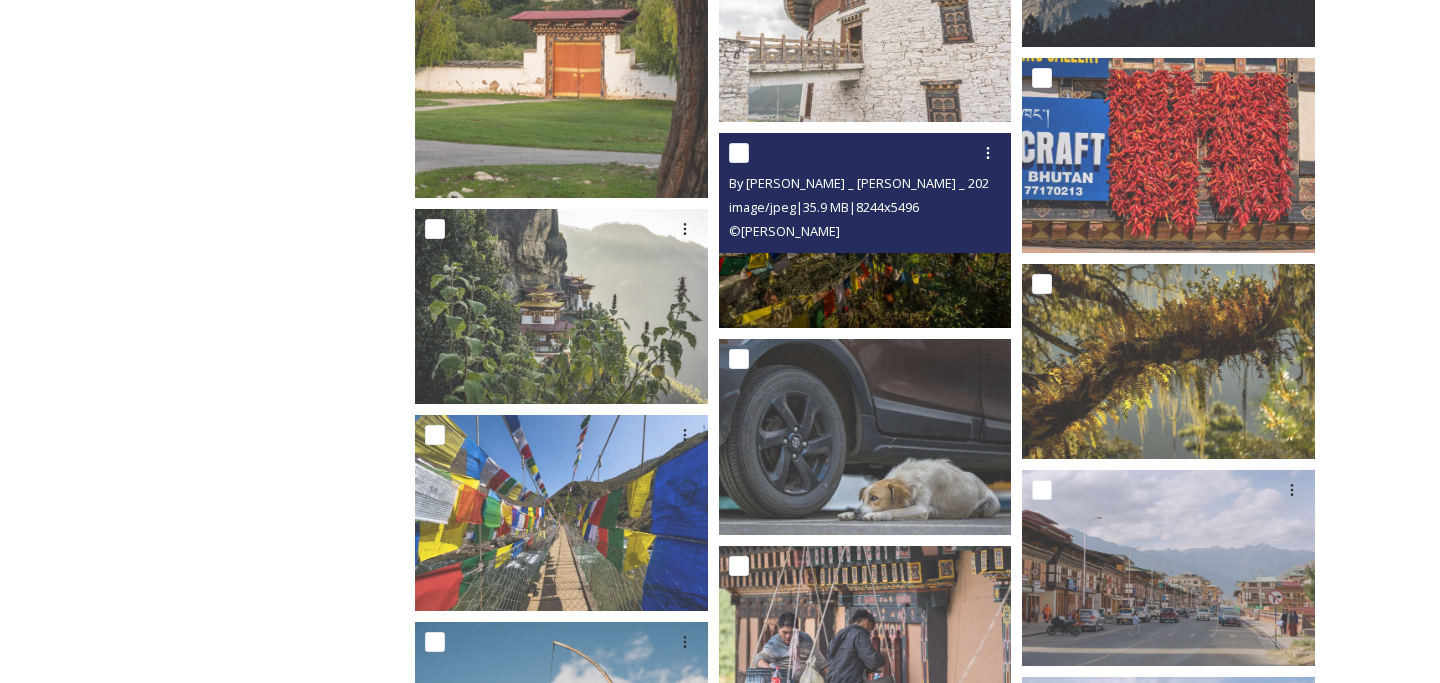 click at bounding box center [865, 230] 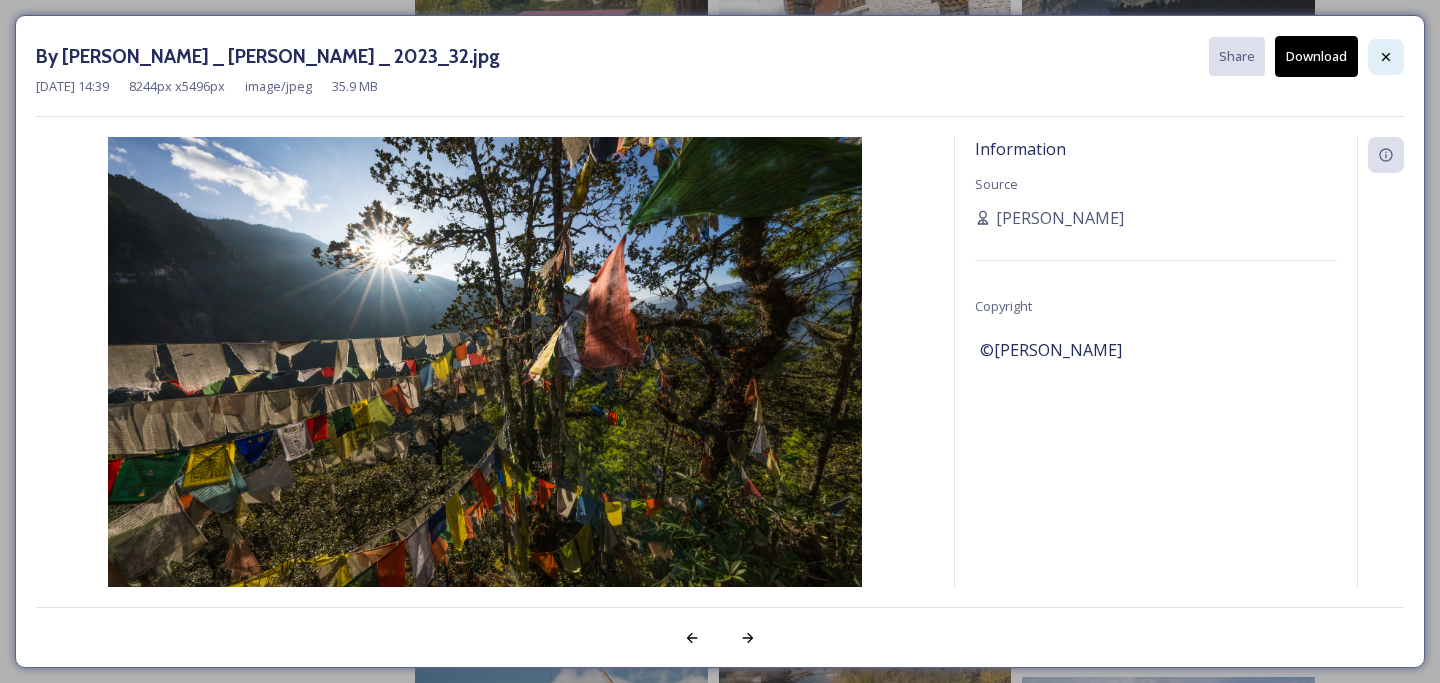click 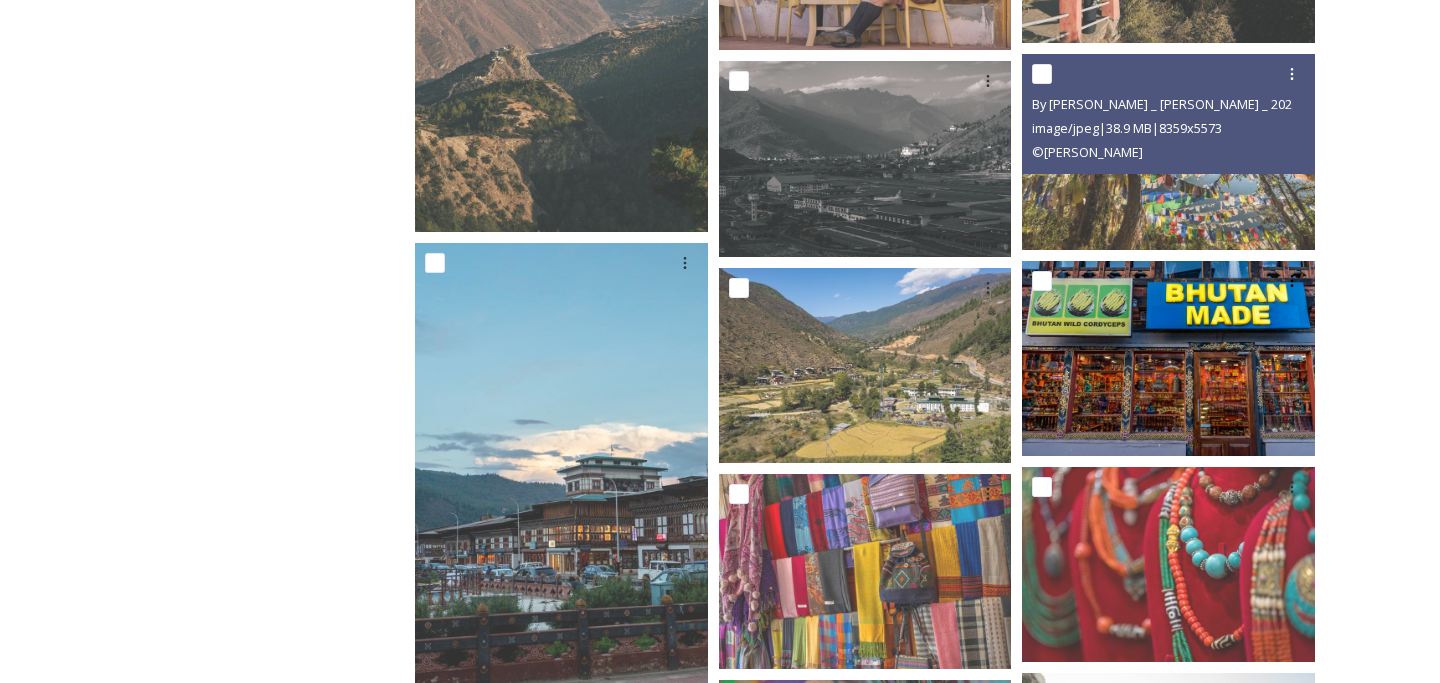 scroll, scrollTop: 3860, scrollLeft: 0, axis: vertical 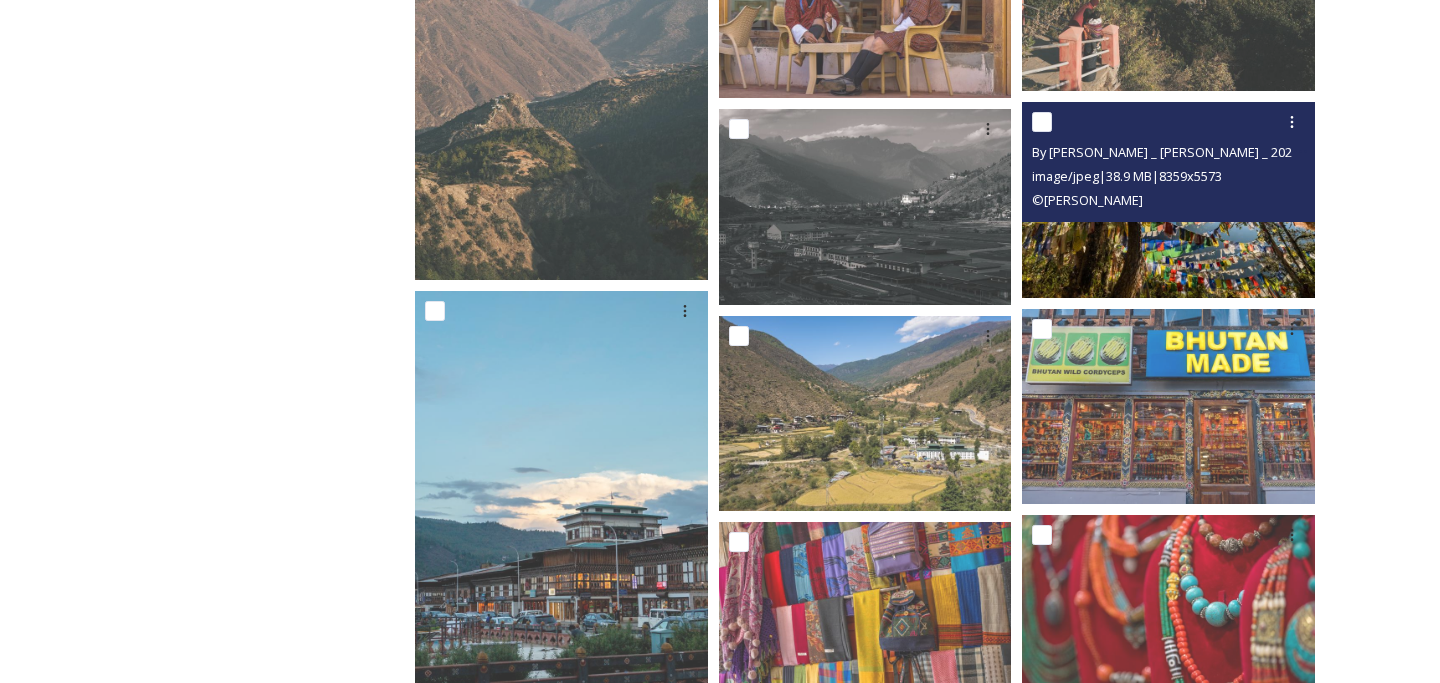 click at bounding box center [1168, 199] 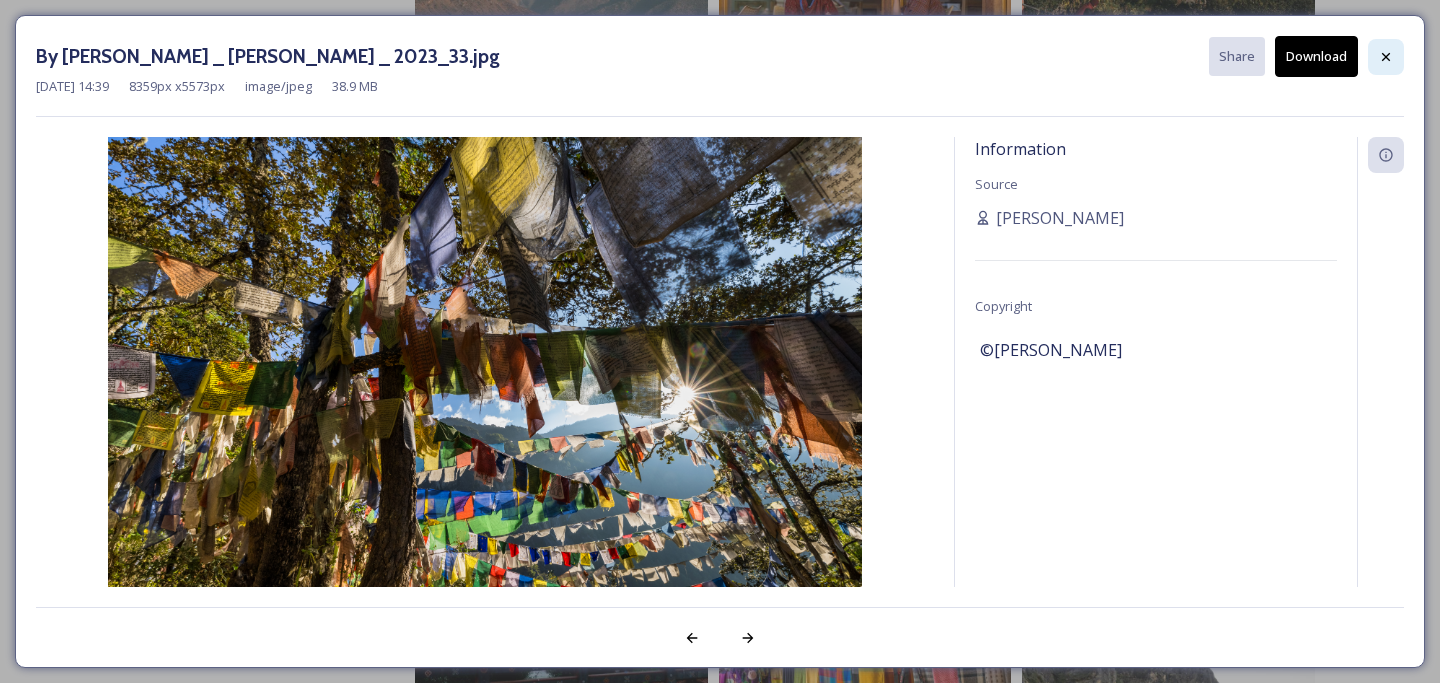 click at bounding box center (1386, 57) 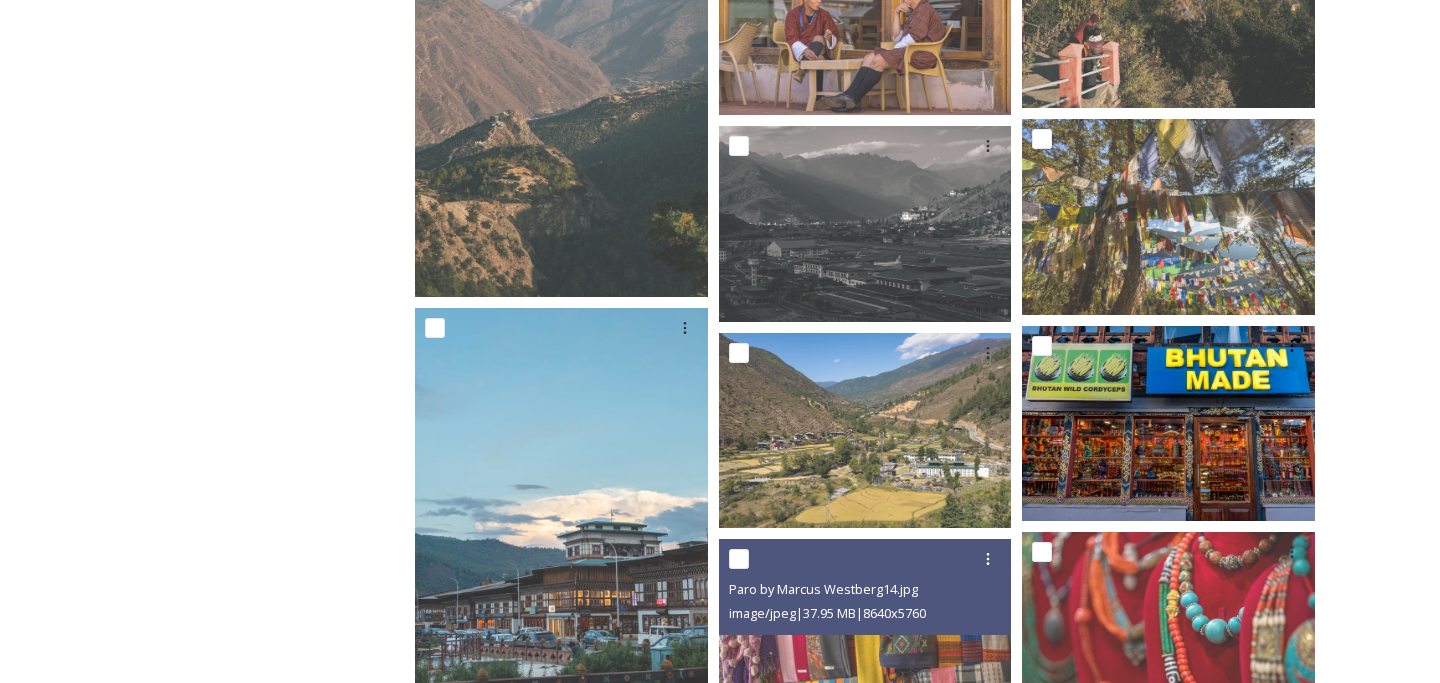 scroll, scrollTop: 3779, scrollLeft: 0, axis: vertical 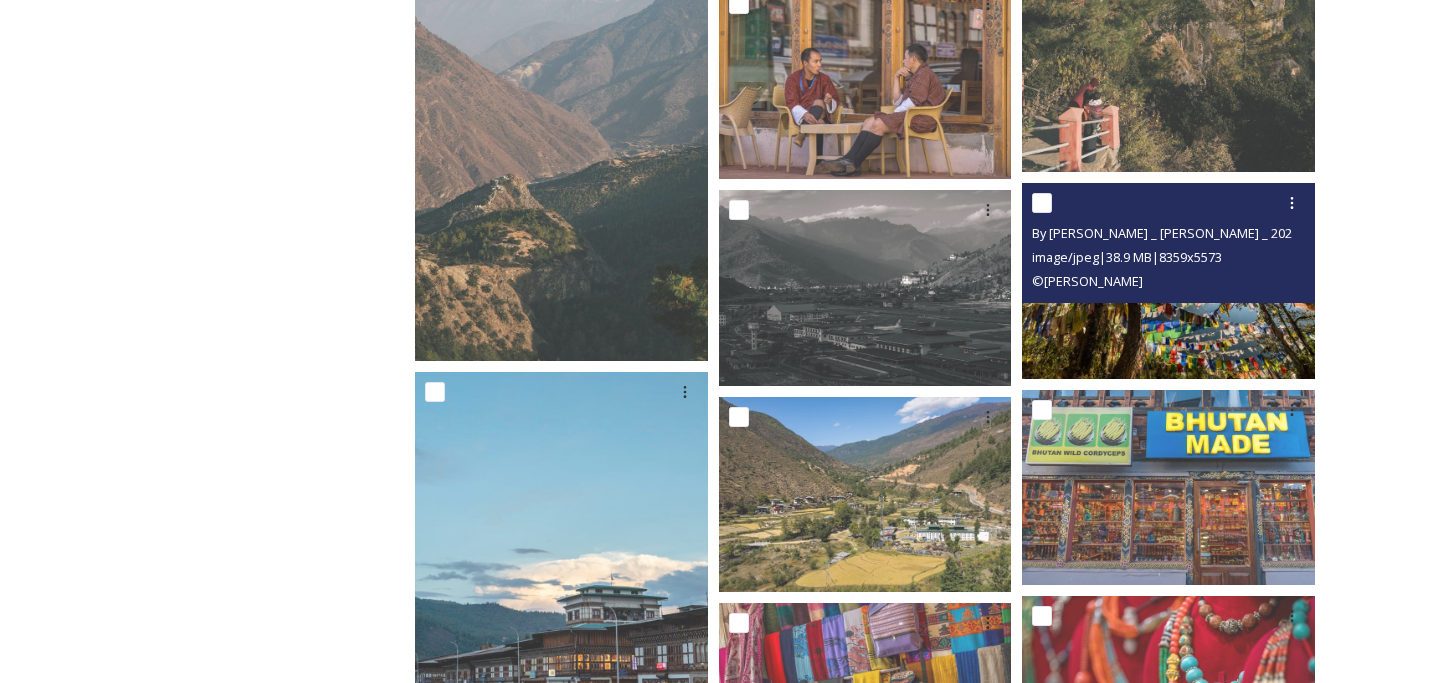 click at bounding box center (1168, 280) 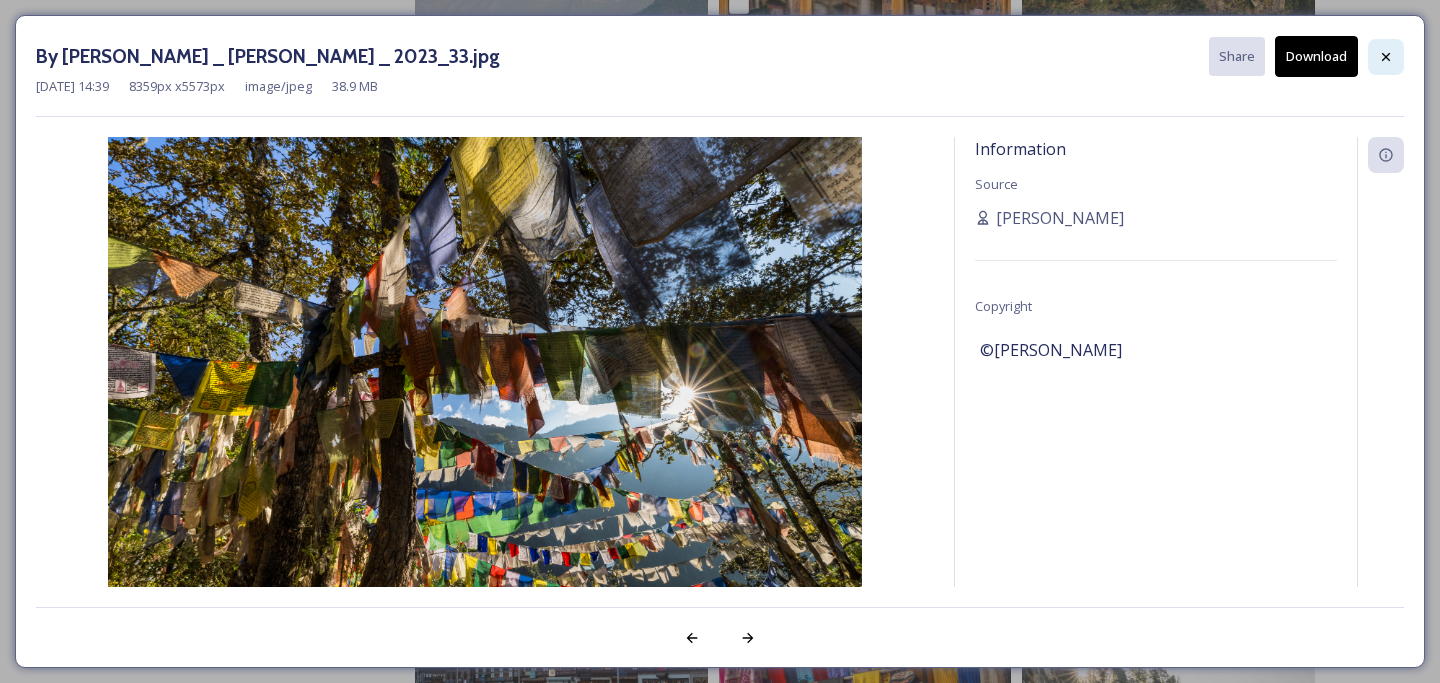 click 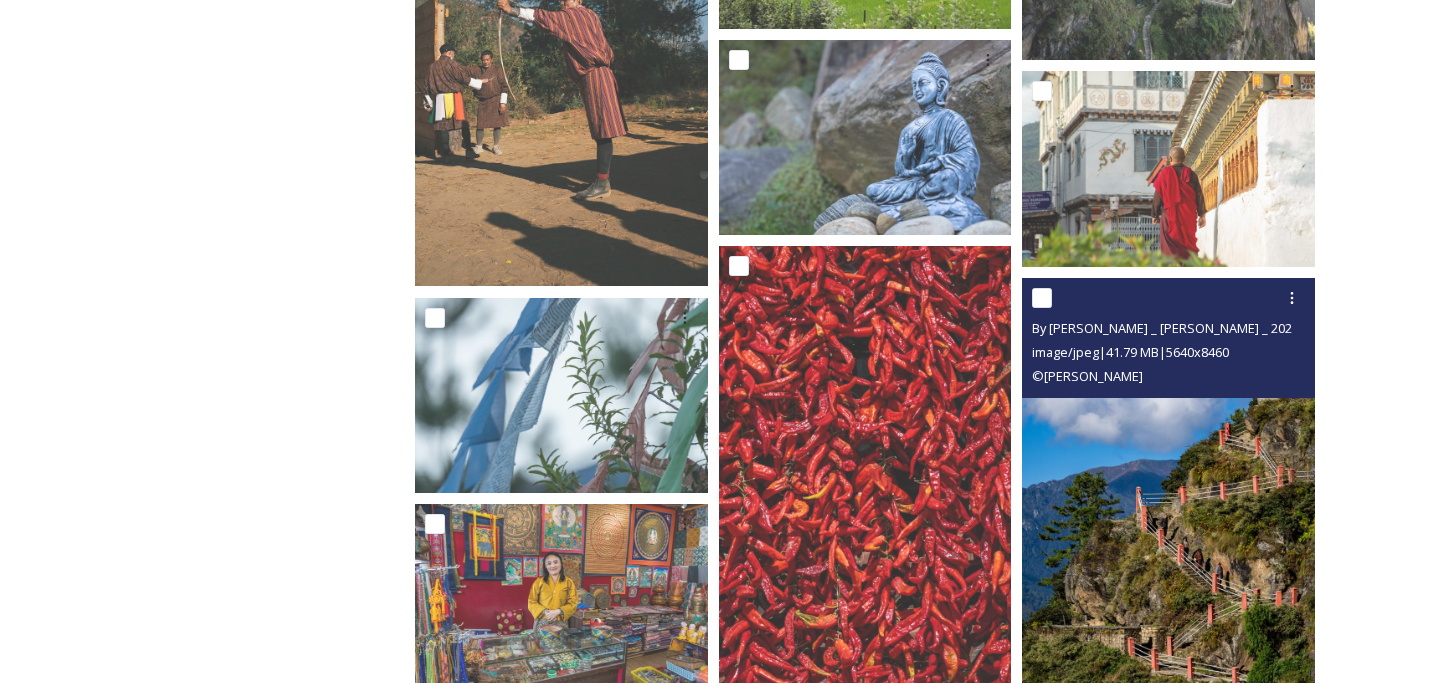 scroll, scrollTop: 4963, scrollLeft: 0, axis: vertical 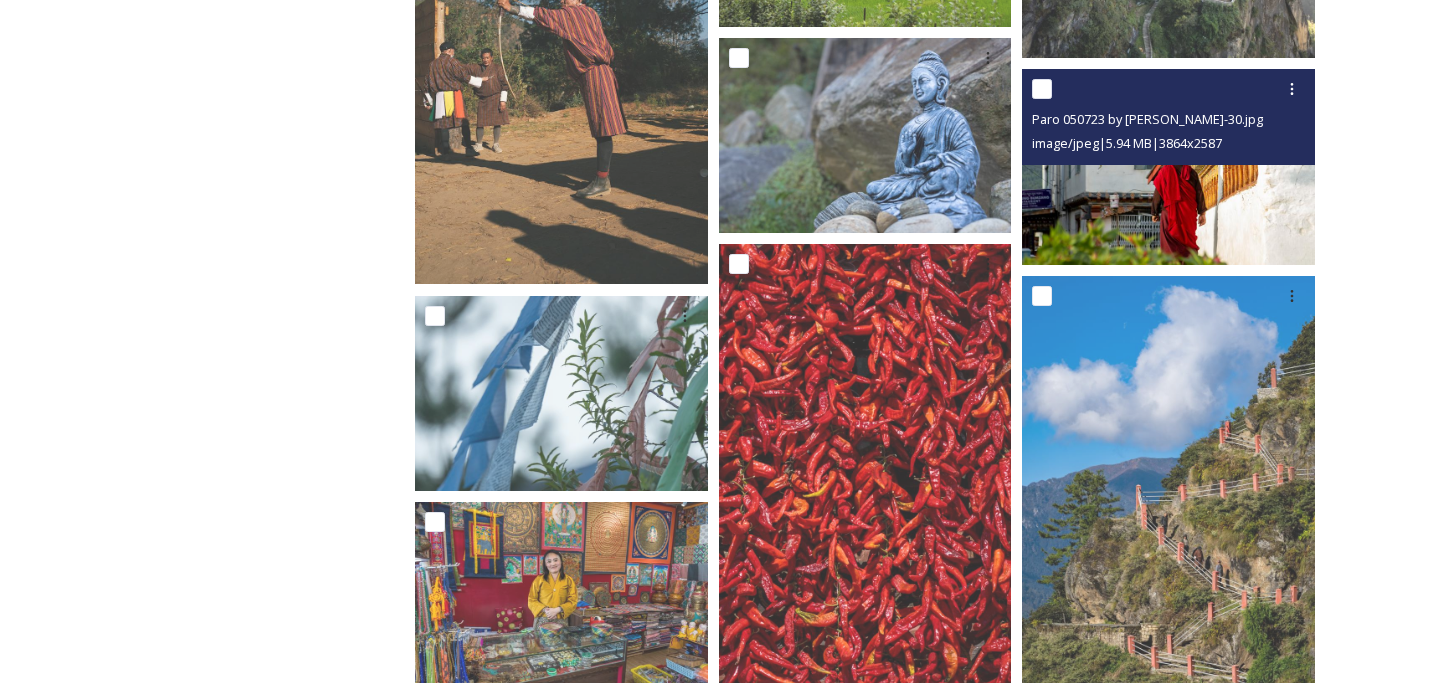 click at bounding box center (1168, 167) 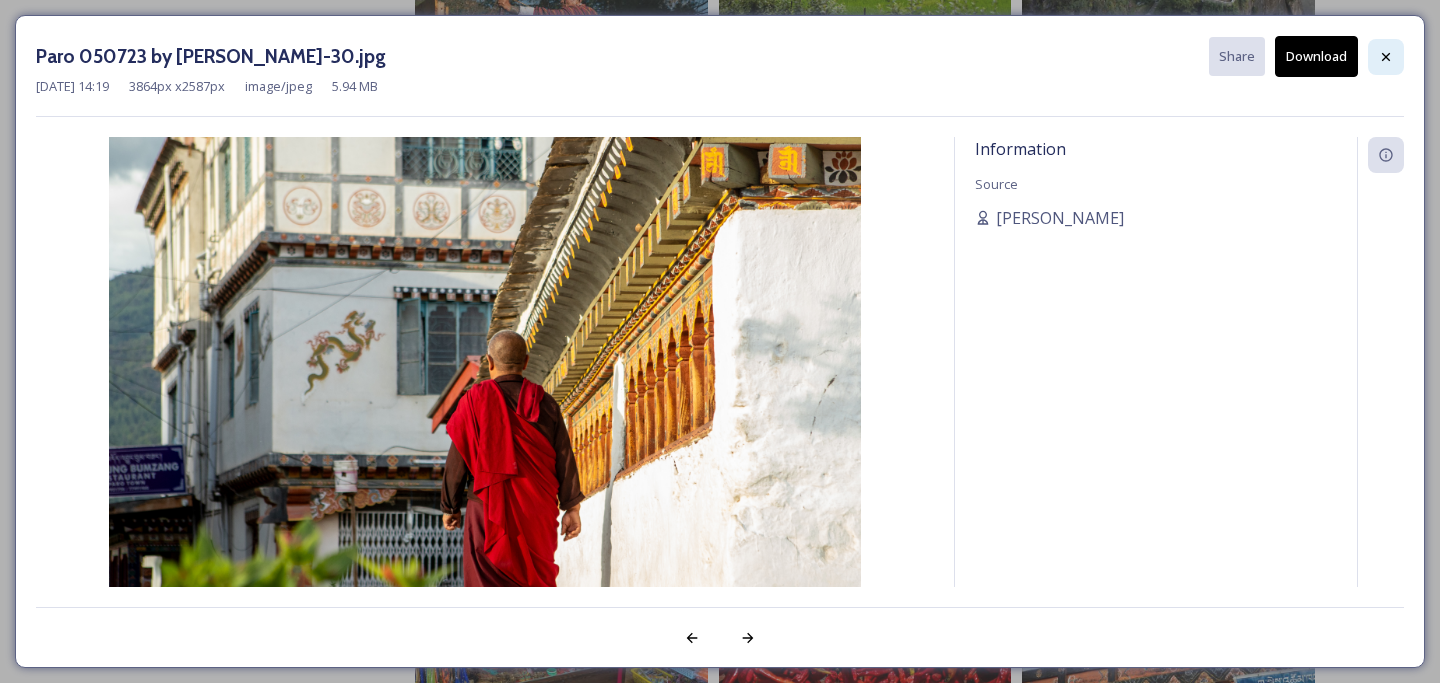 click 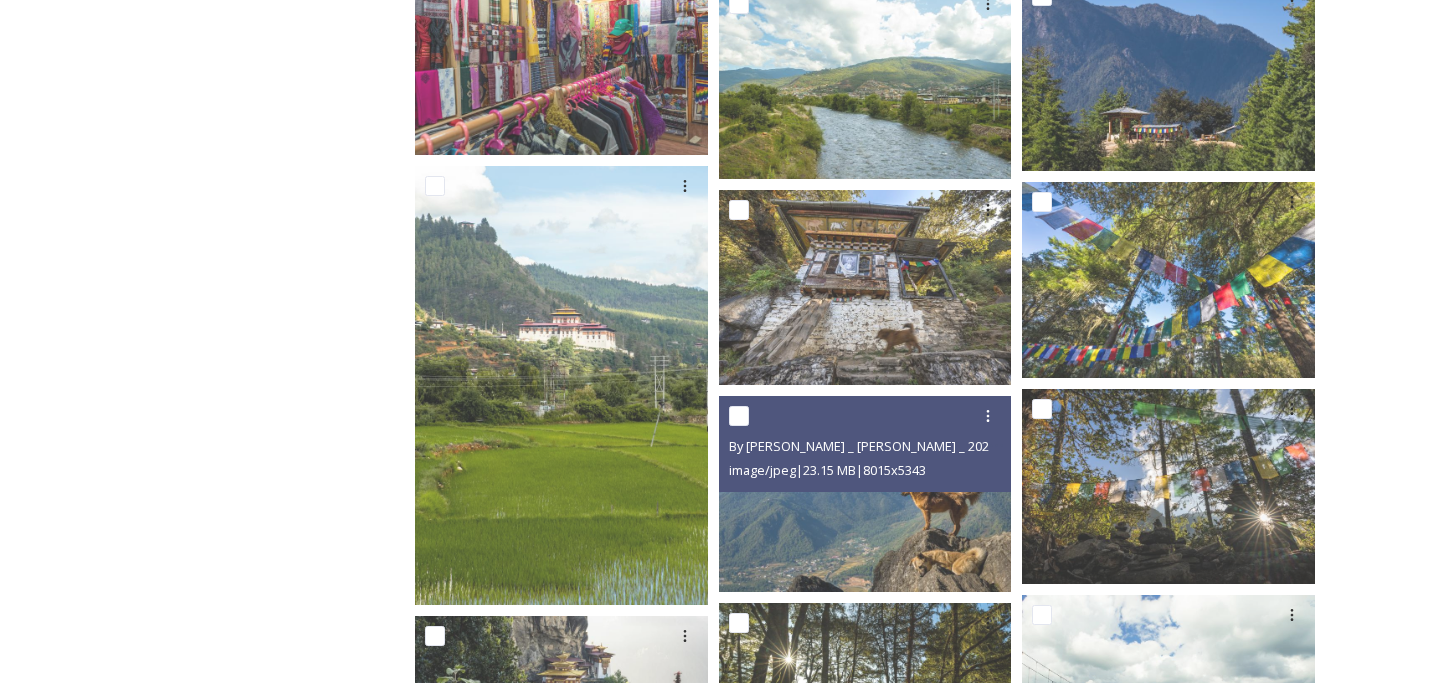 scroll, scrollTop: 6305, scrollLeft: 0, axis: vertical 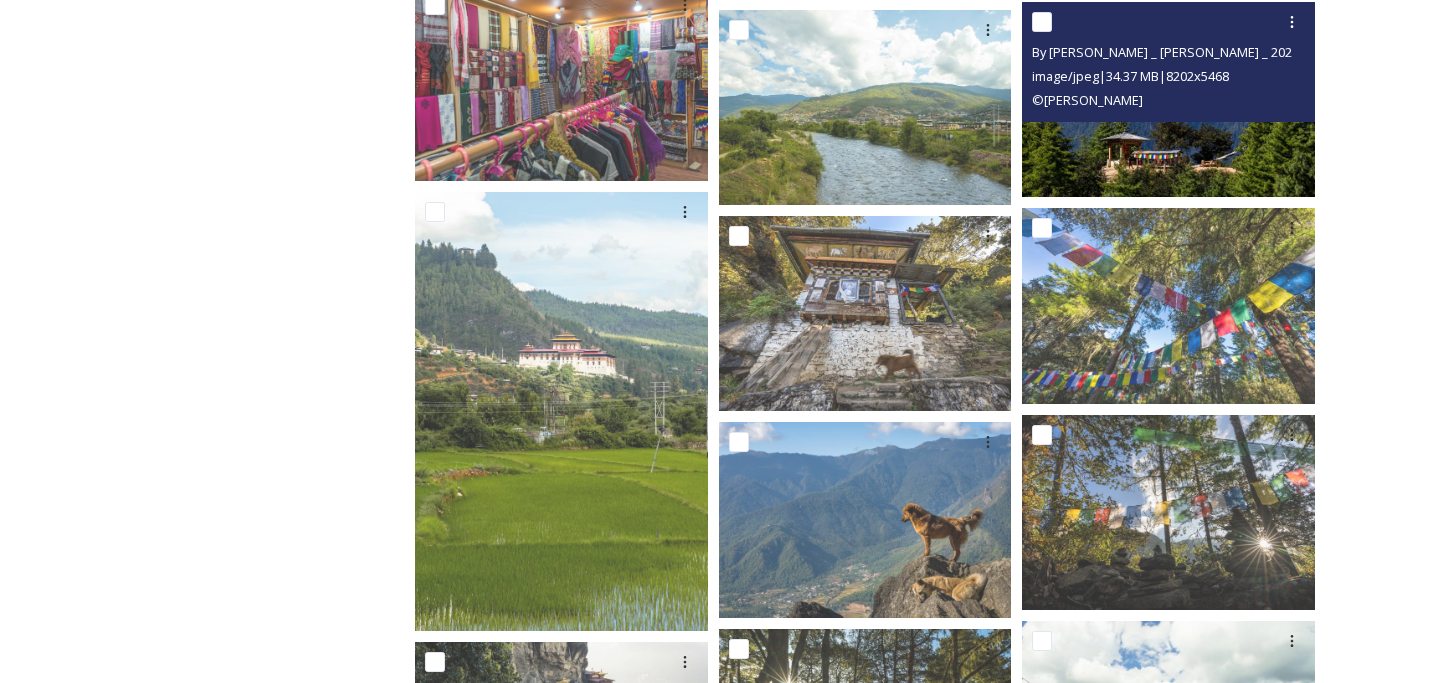 click at bounding box center (1168, 99) 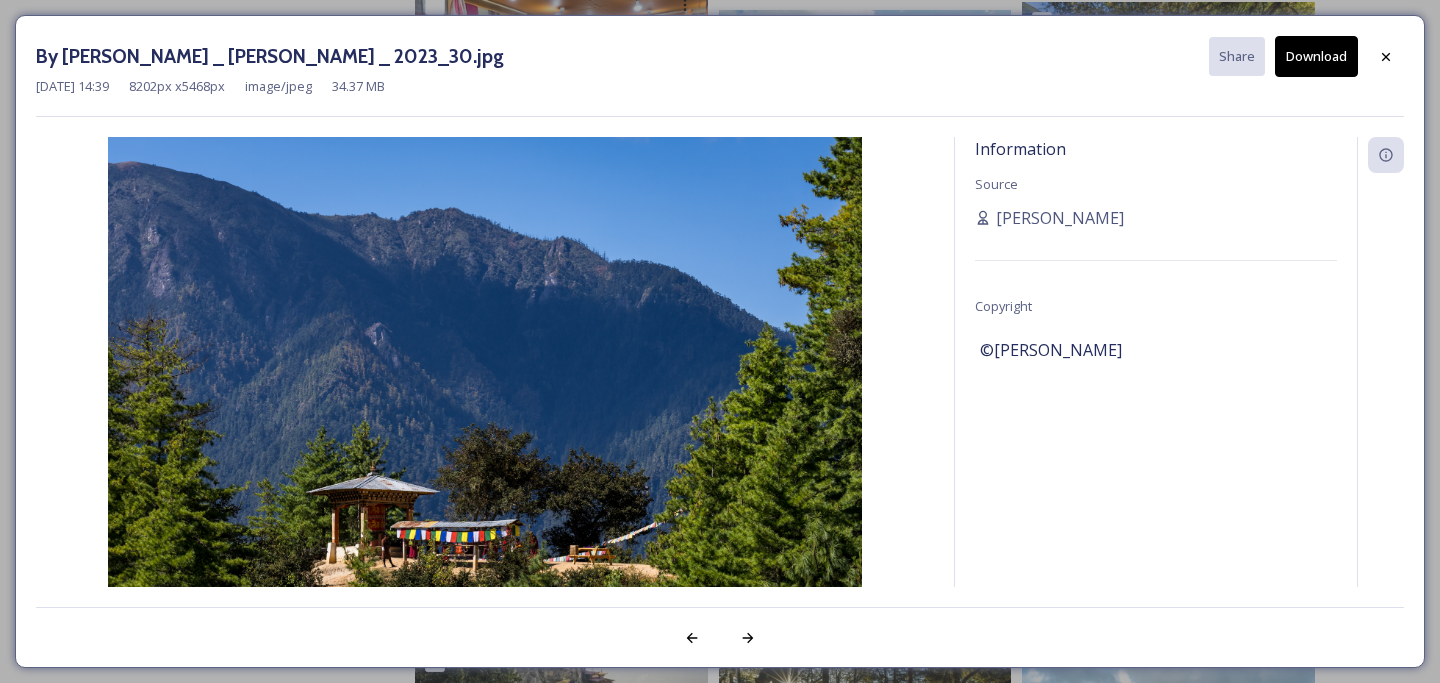 click on "Download" at bounding box center (1316, 56) 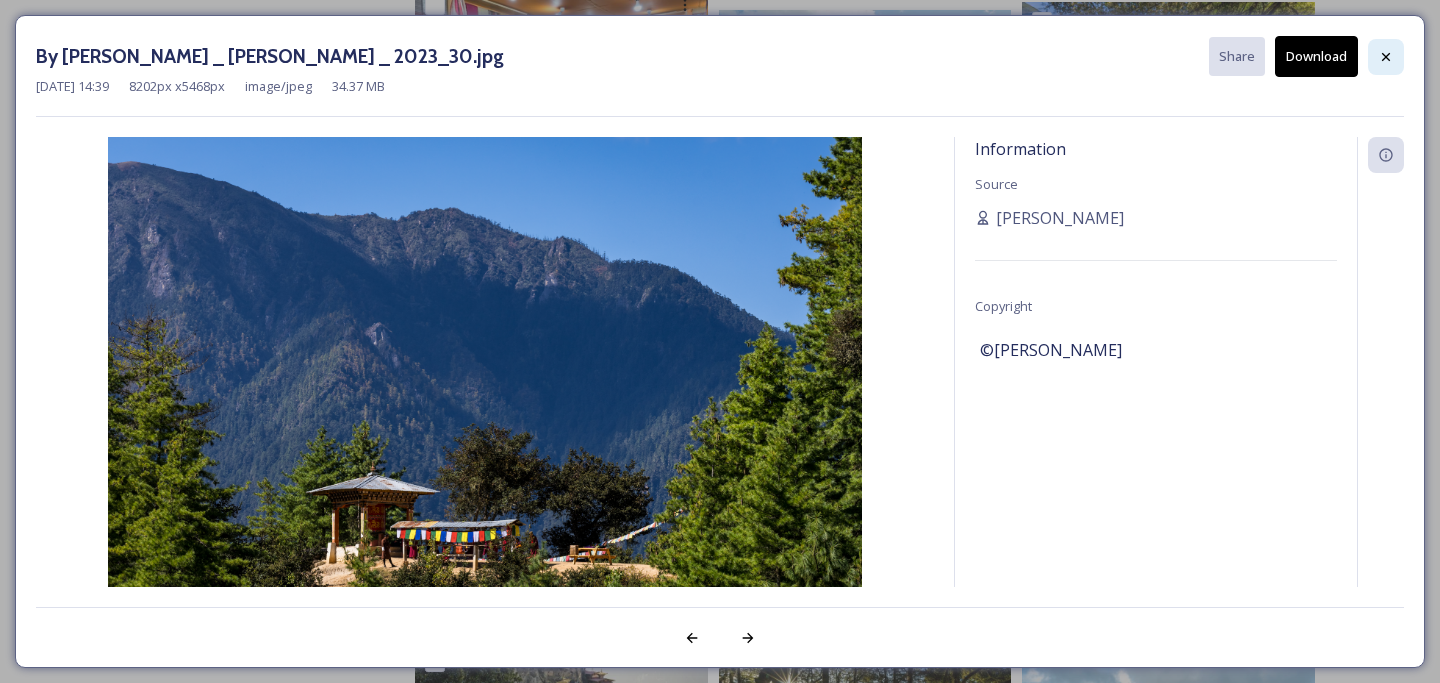 click 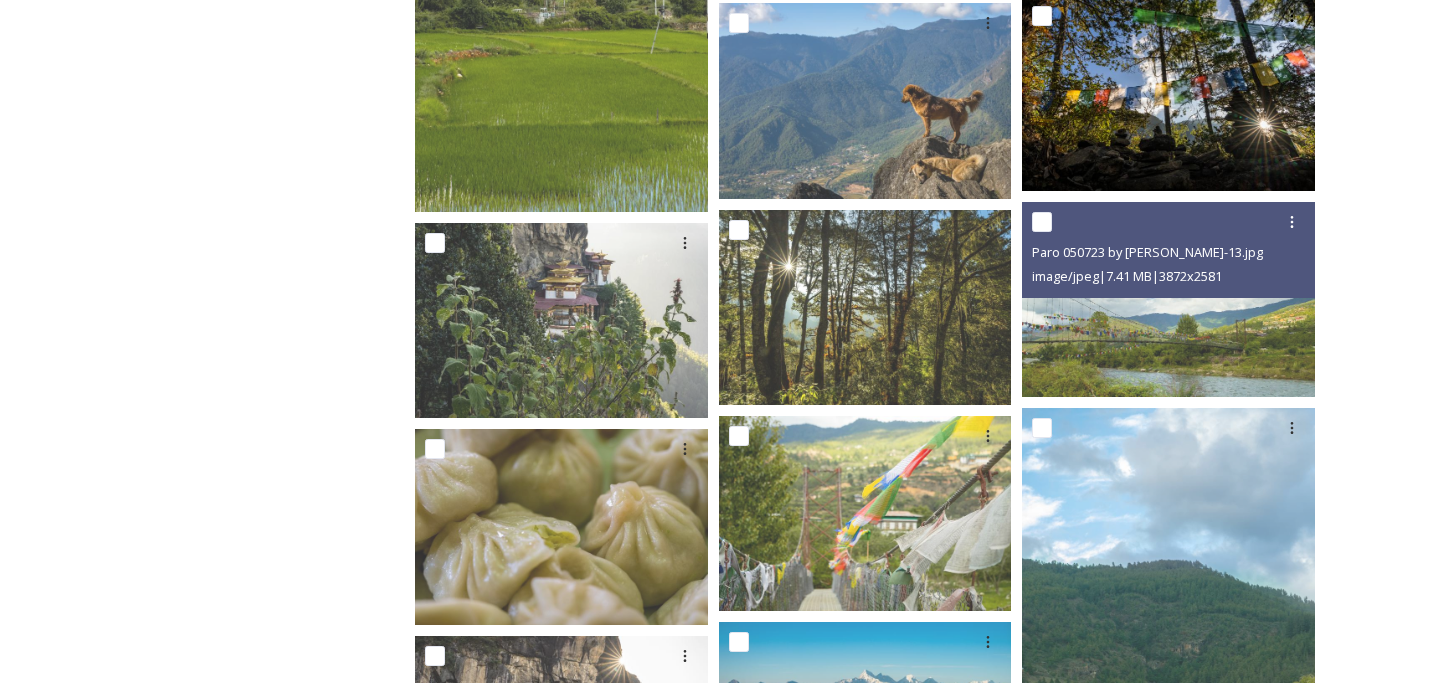 scroll, scrollTop: 6729, scrollLeft: 0, axis: vertical 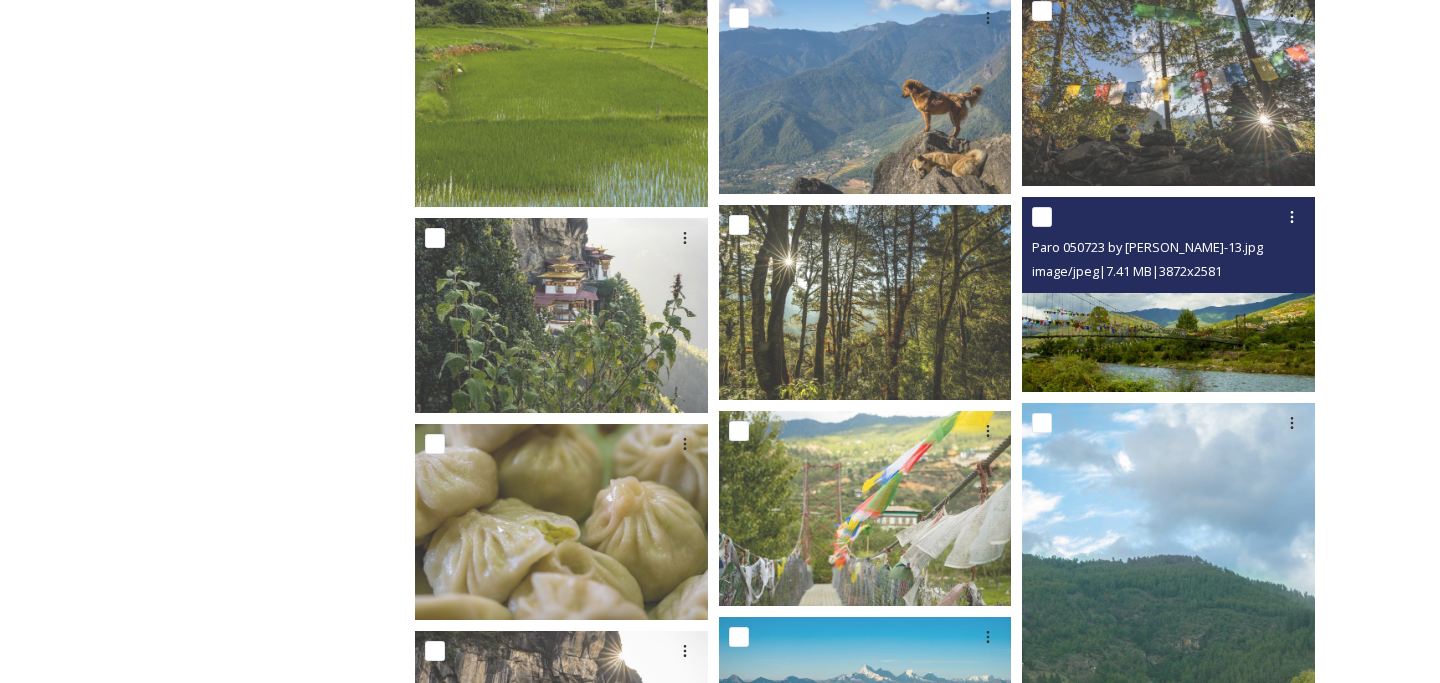 click at bounding box center (1168, 294) 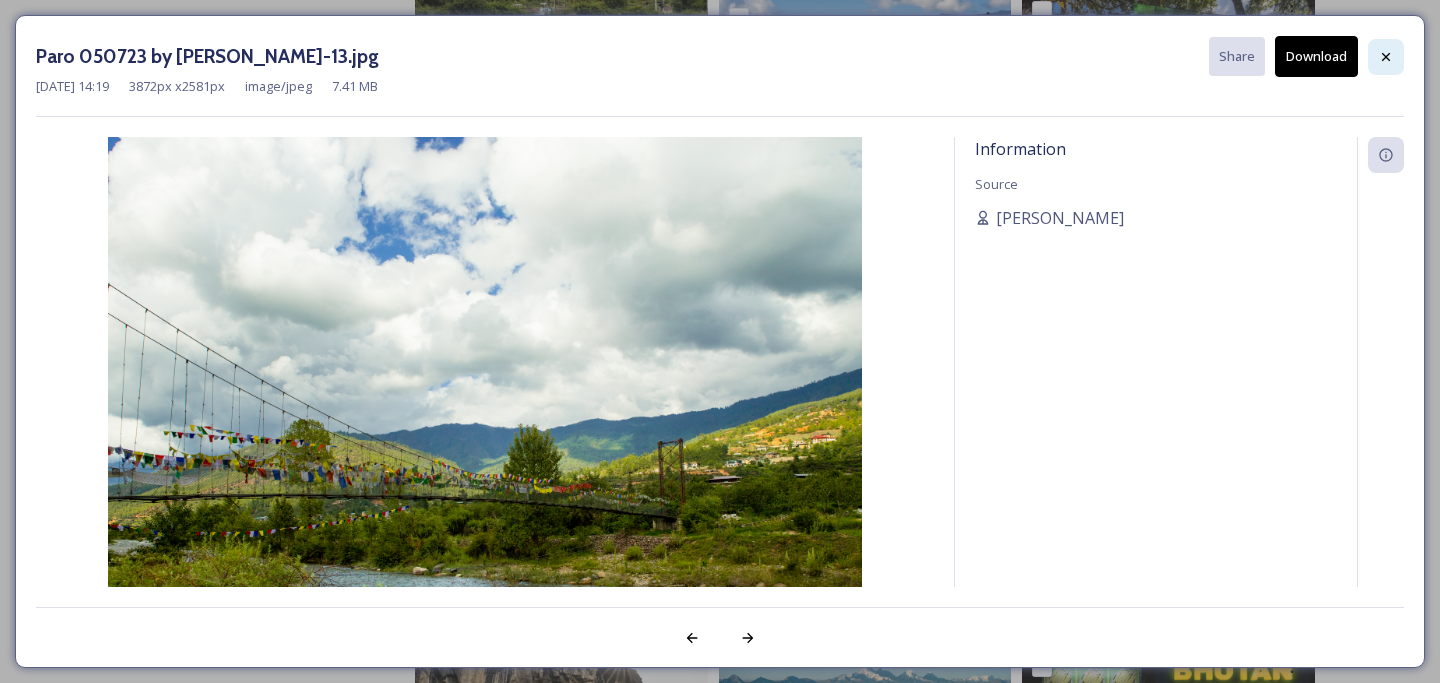 click at bounding box center [1386, 57] 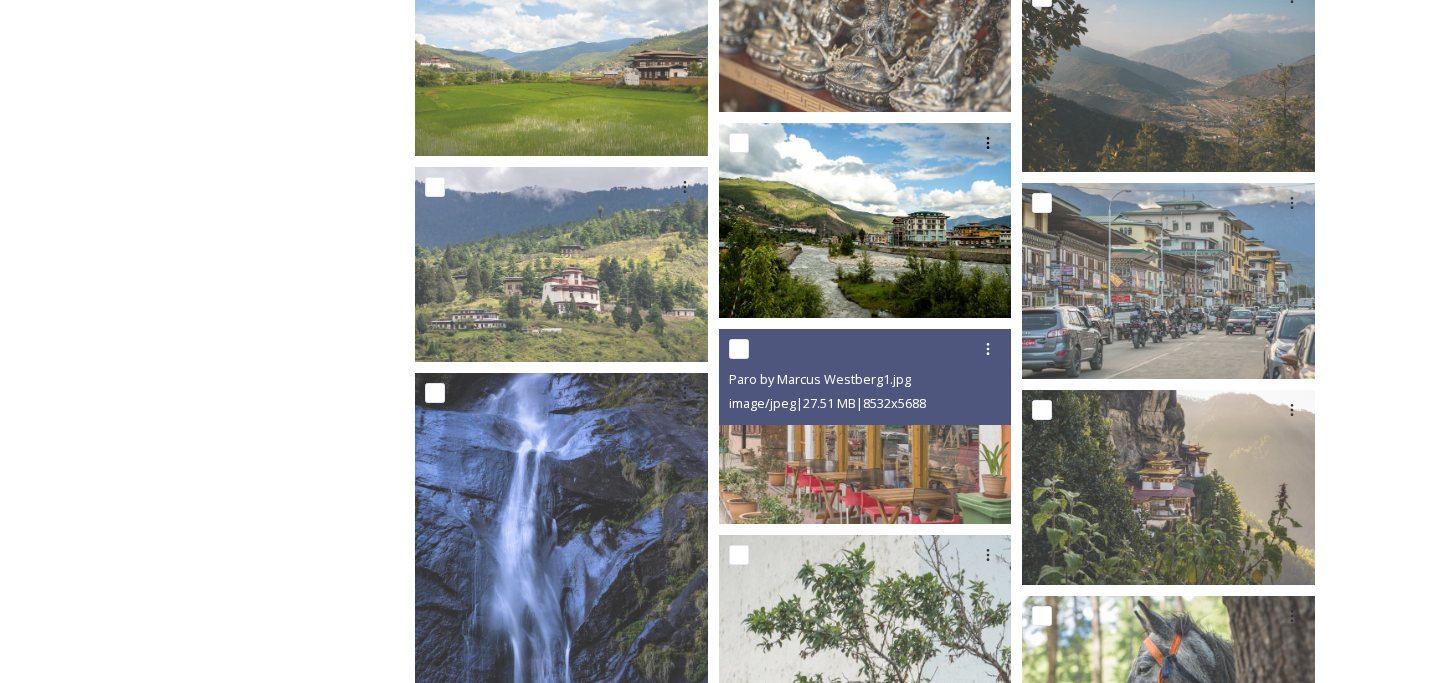 scroll, scrollTop: 7822, scrollLeft: 0, axis: vertical 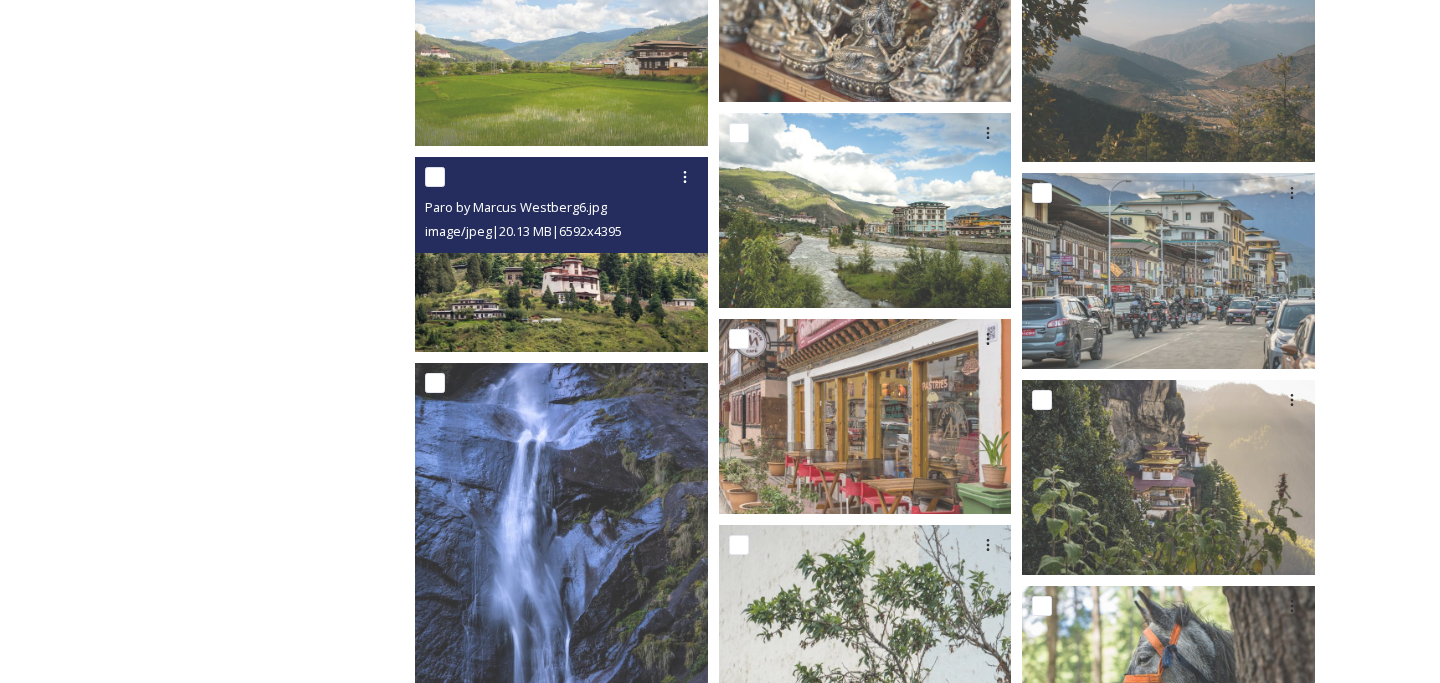 click at bounding box center (561, 254) 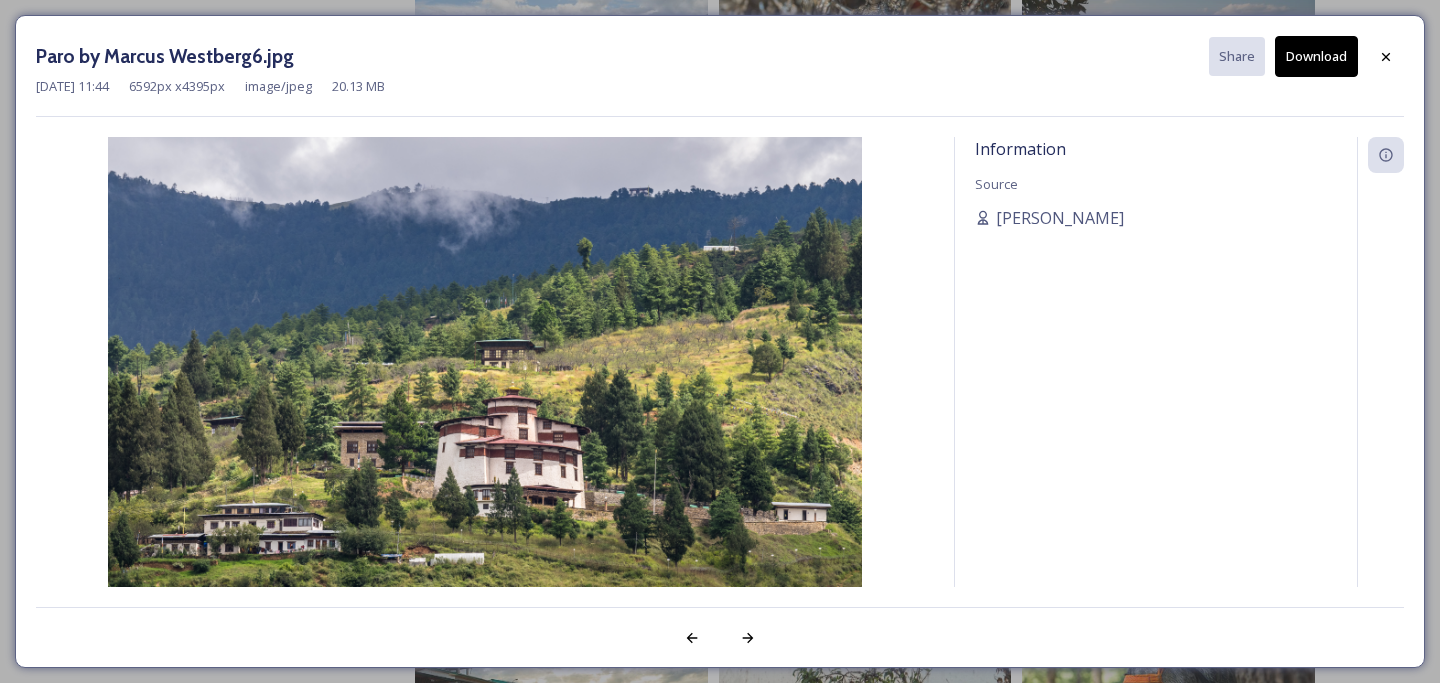 click on "Download" at bounding box center (1316, 56) 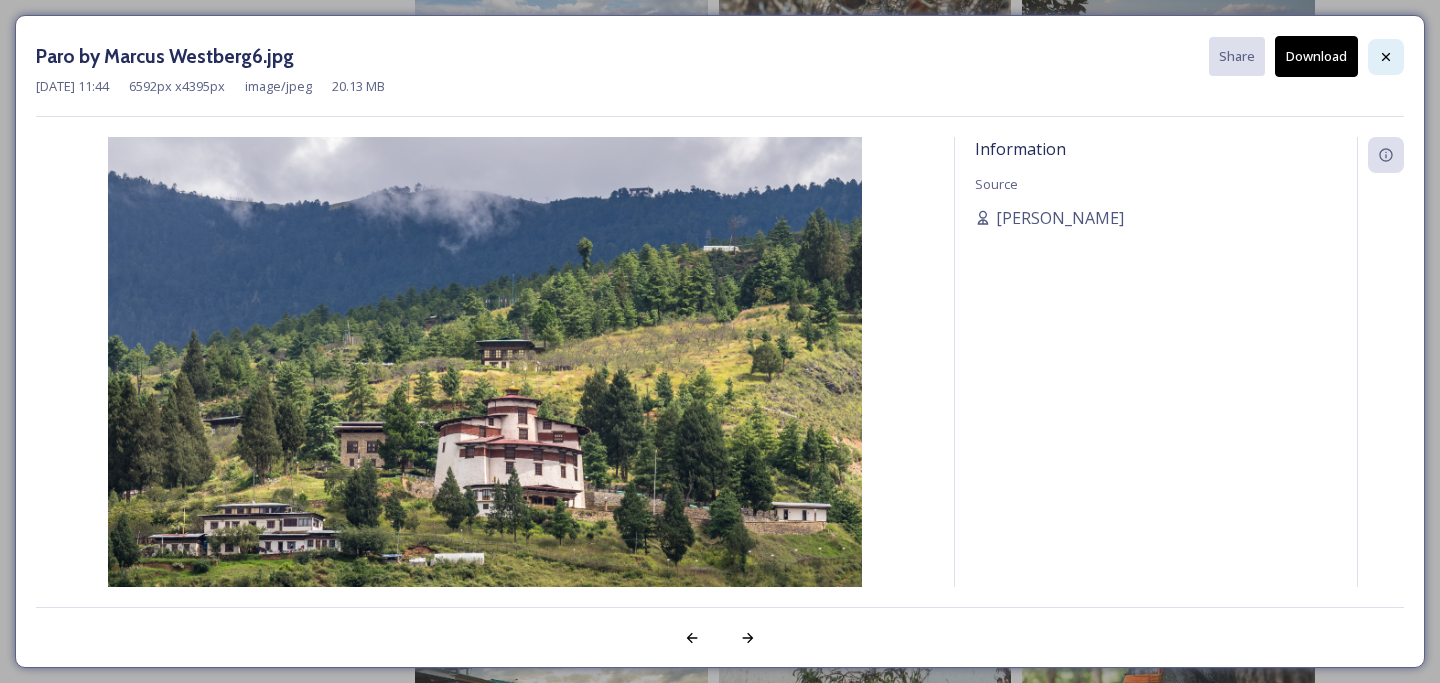 click at bounding box center [1386, 57] 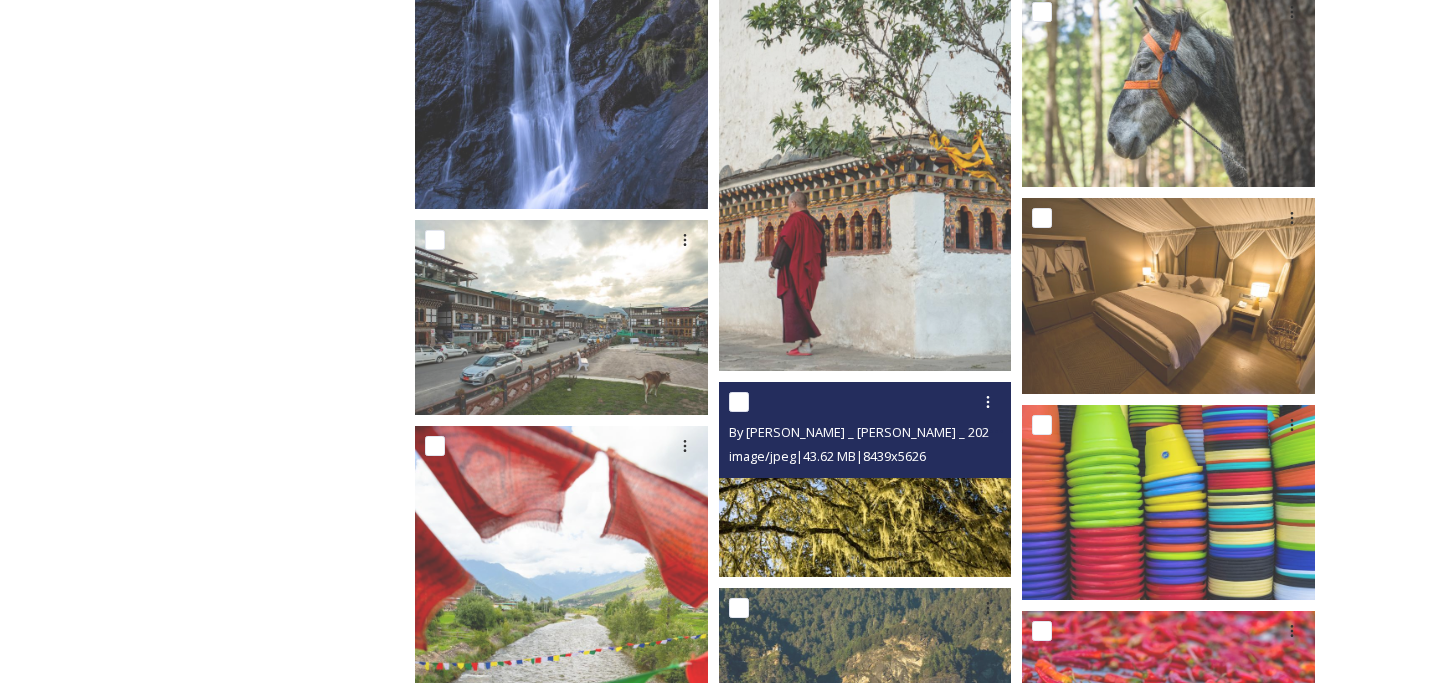 scroll, scrollTop: 8480, scrollLeft: 0, axis: vertical 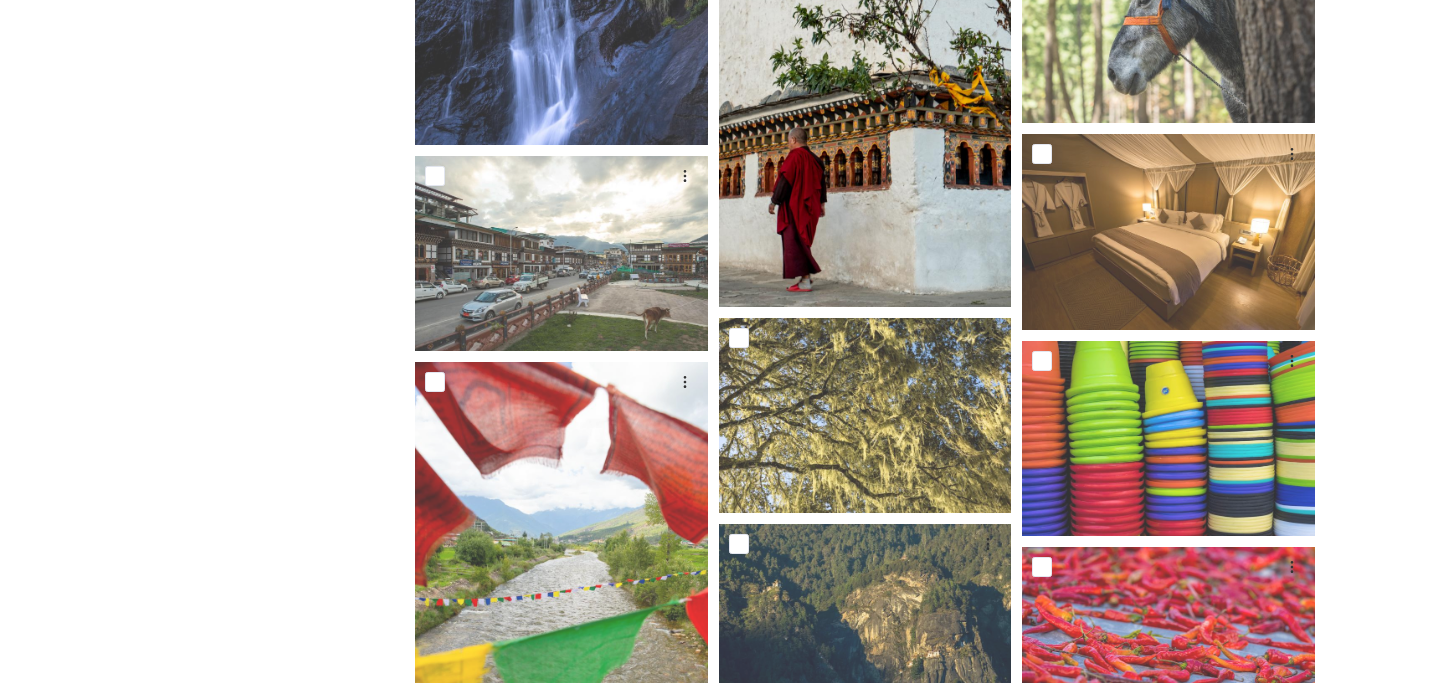 click at bounding box center (865, 87) 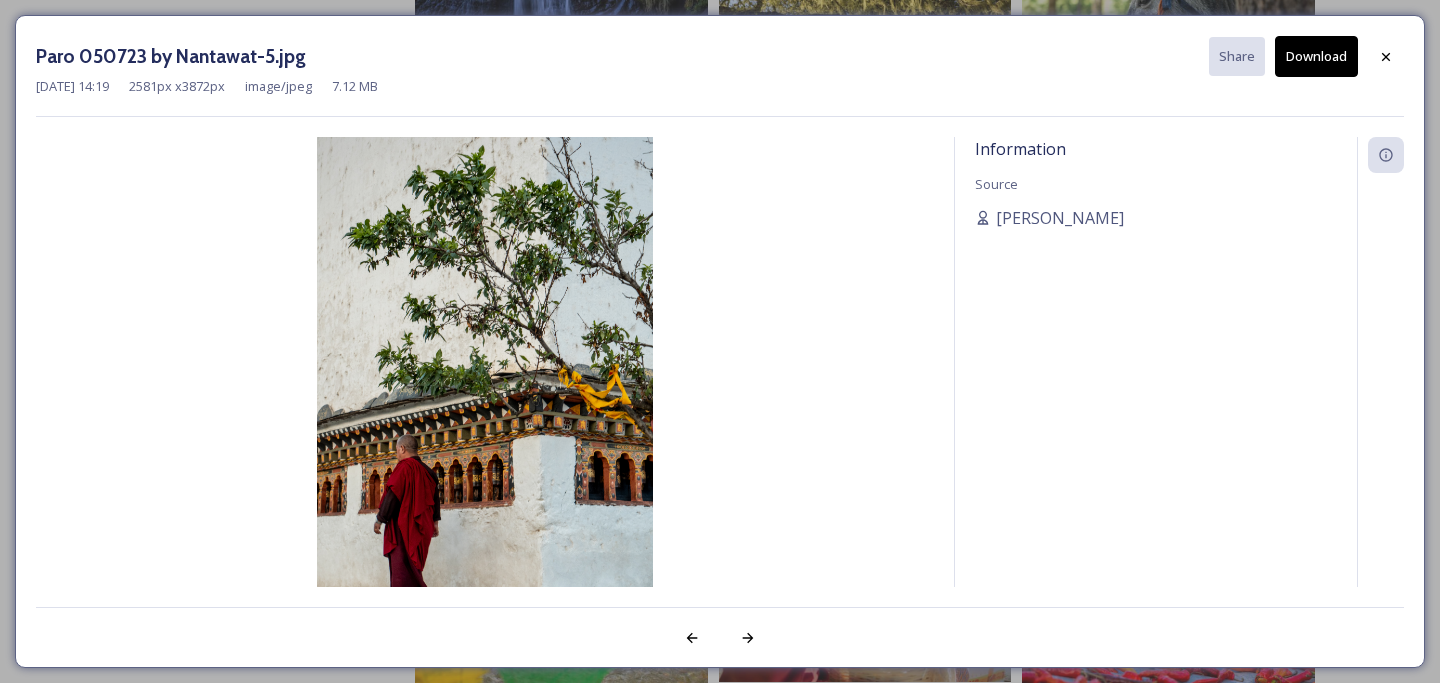 click on "Download" at bounding box center (1316, 56) 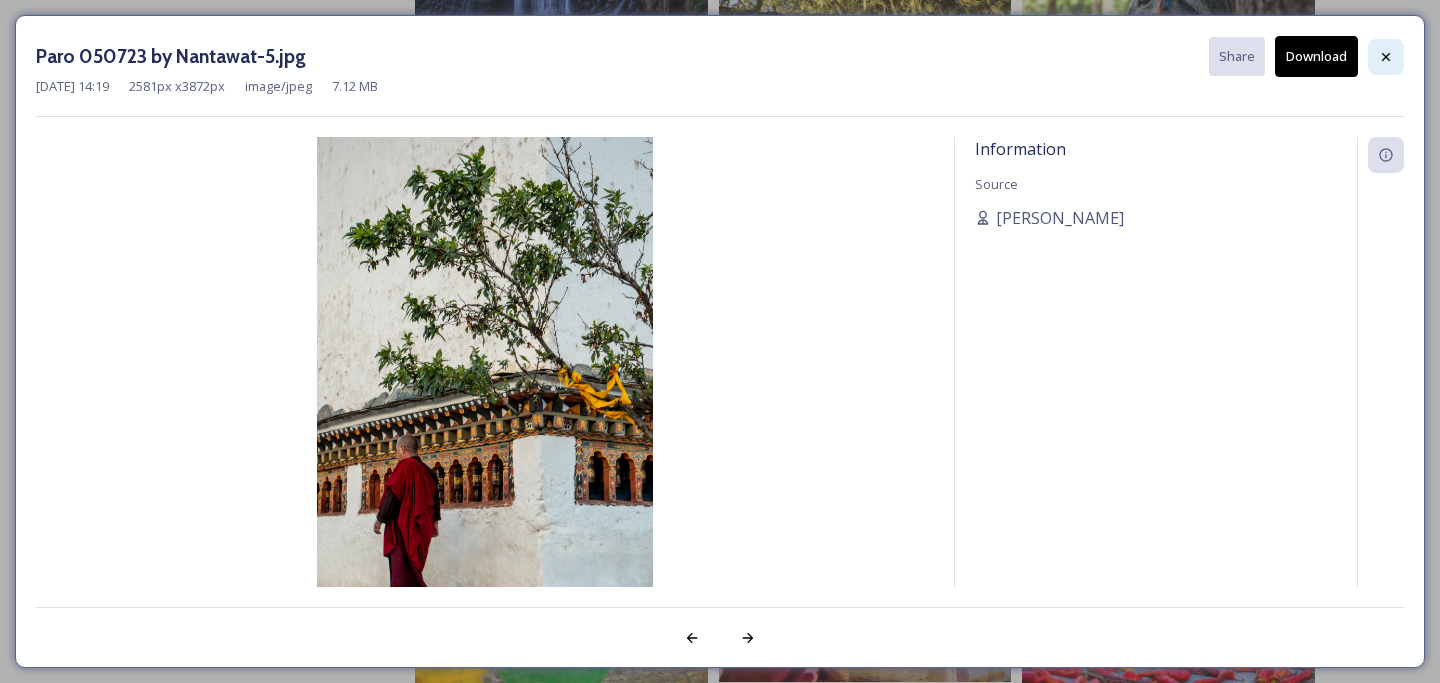 click at bounding box center [1386, 57] 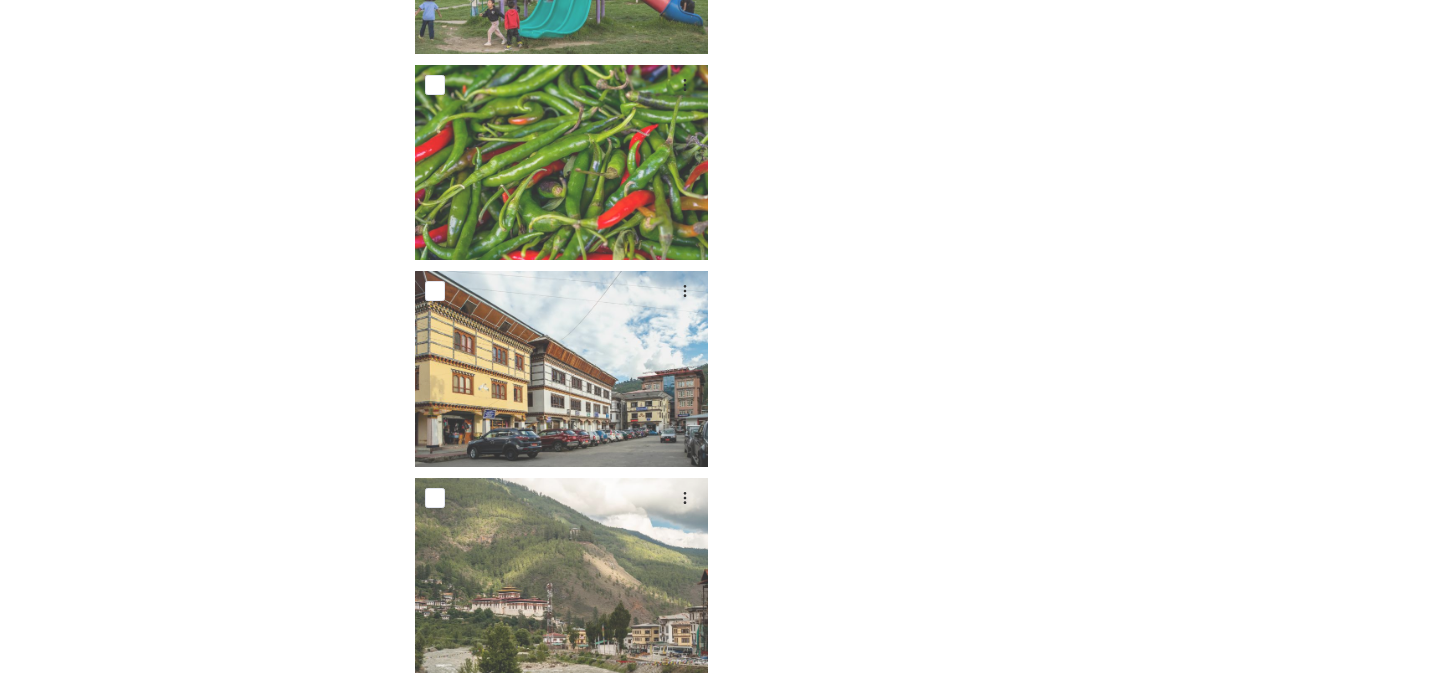 scroll, scrollTop: 12638, scrollLeft: 0, axis: vertical 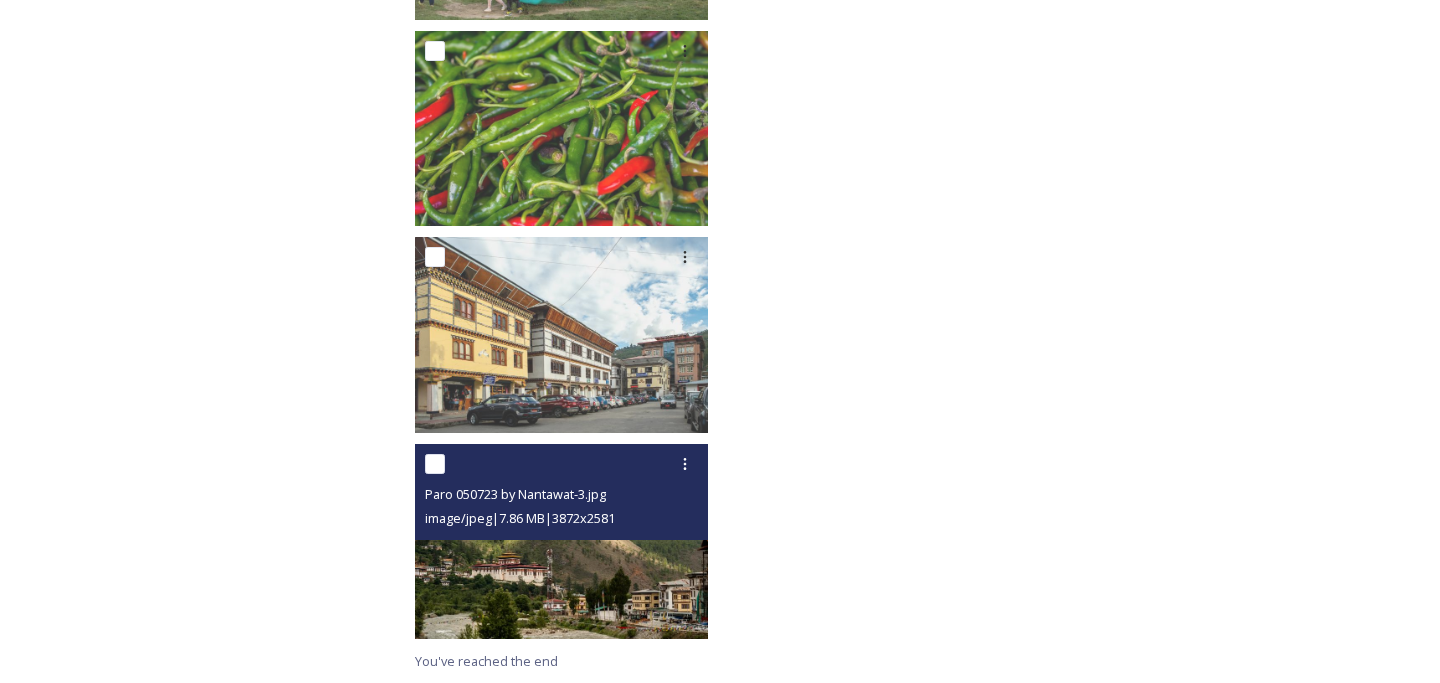 click at bounding box center (561, 541) 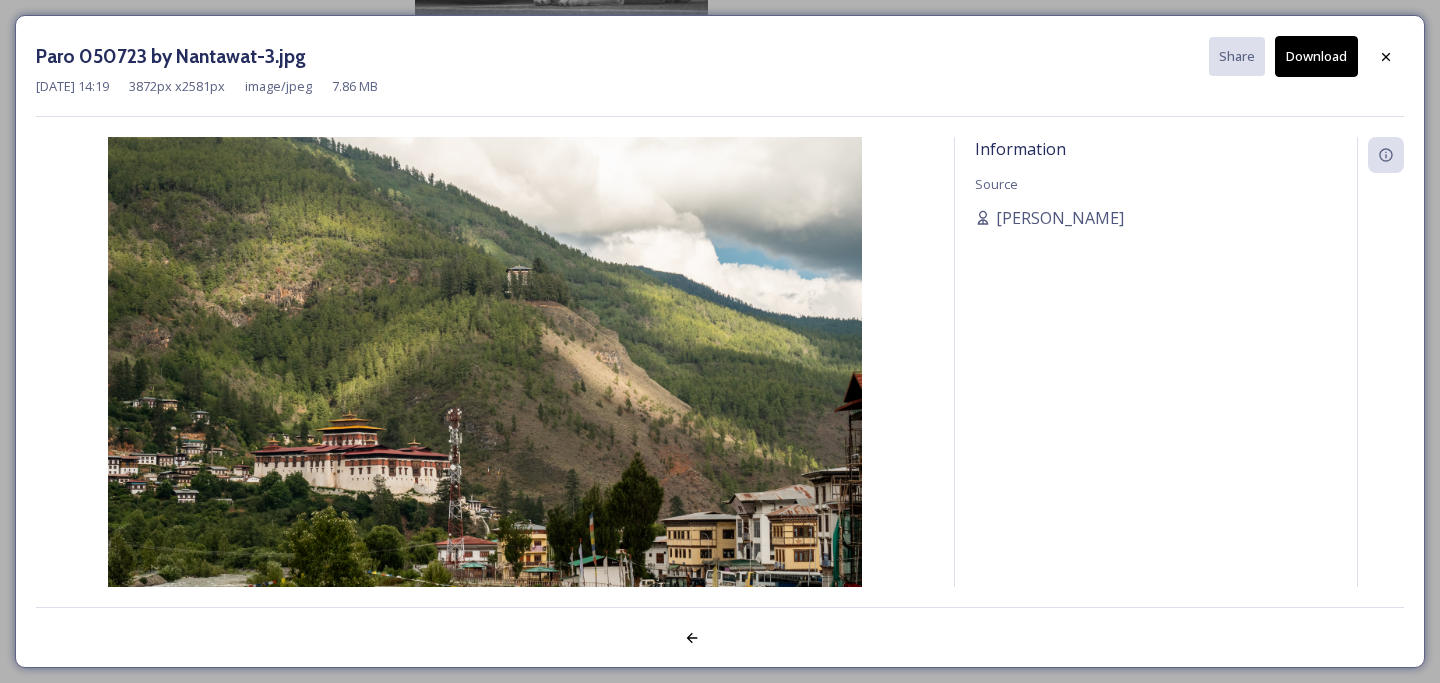 click on "Download" at bounding box center (1316, 56) 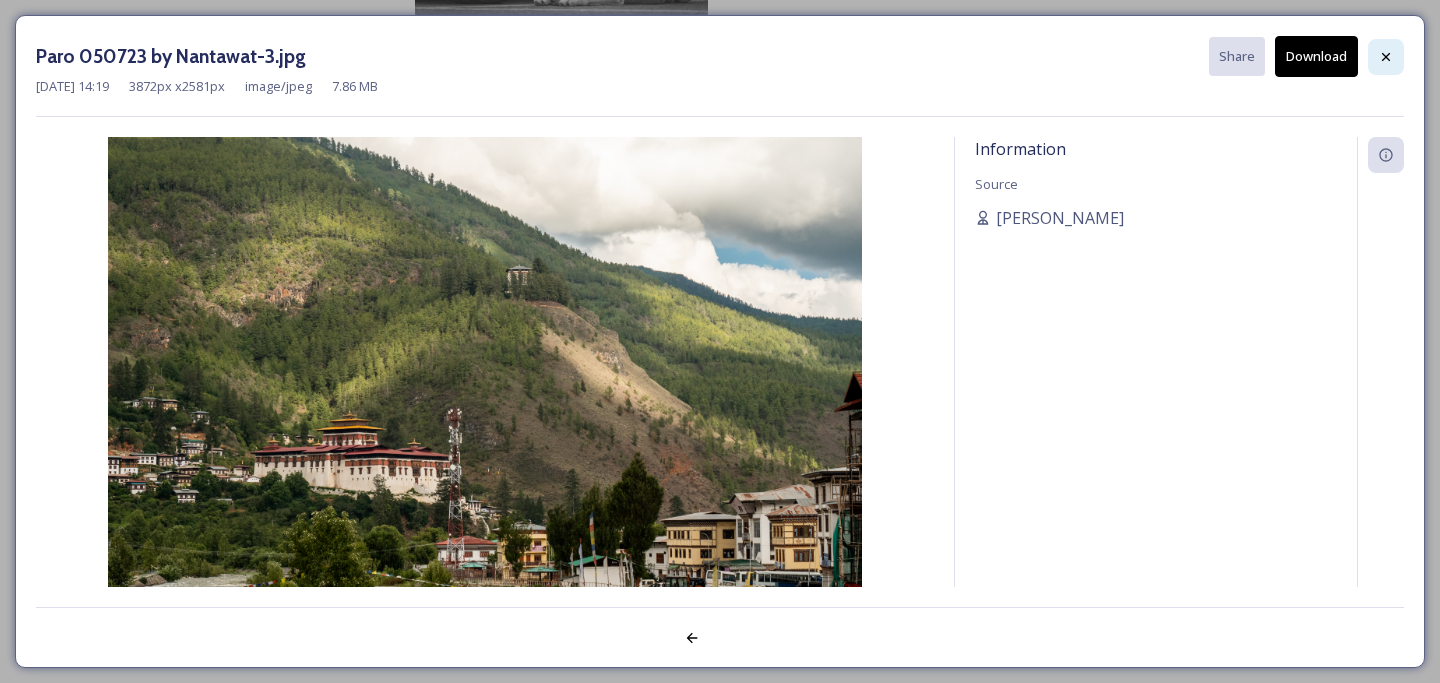 click at bounding box center (1386, 57) 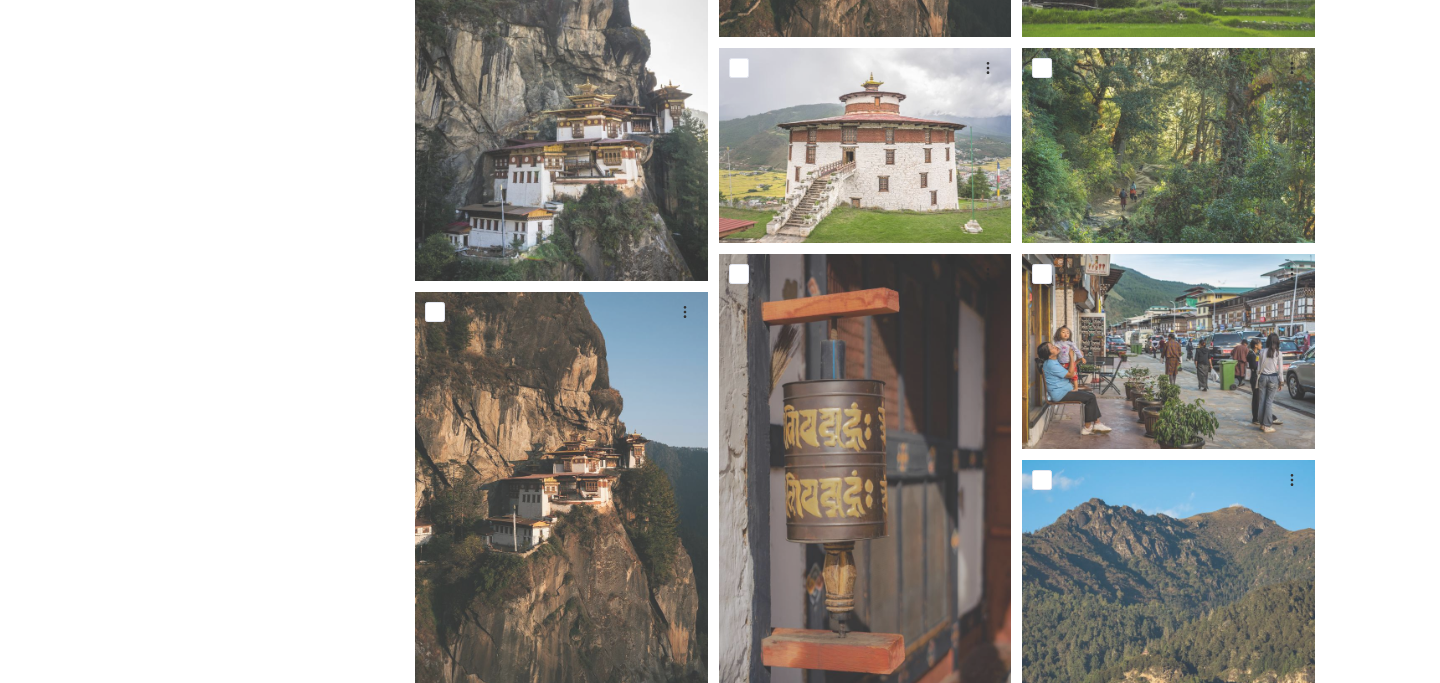 scroll, scrollTop: 0, scrollLeft: 0, axis: both 